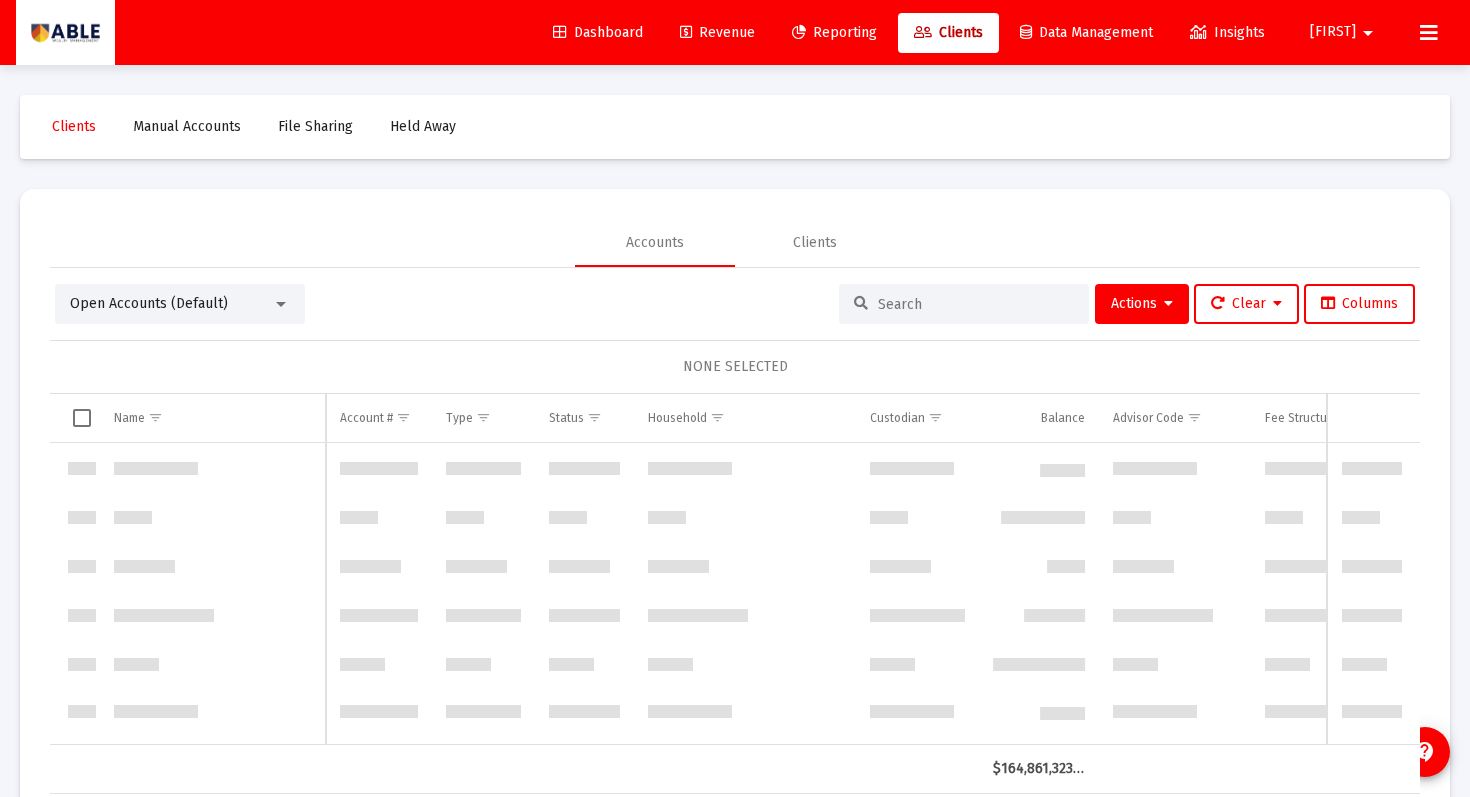 scroll, scrollTop: 0, scrollLeft: 0, axis: both 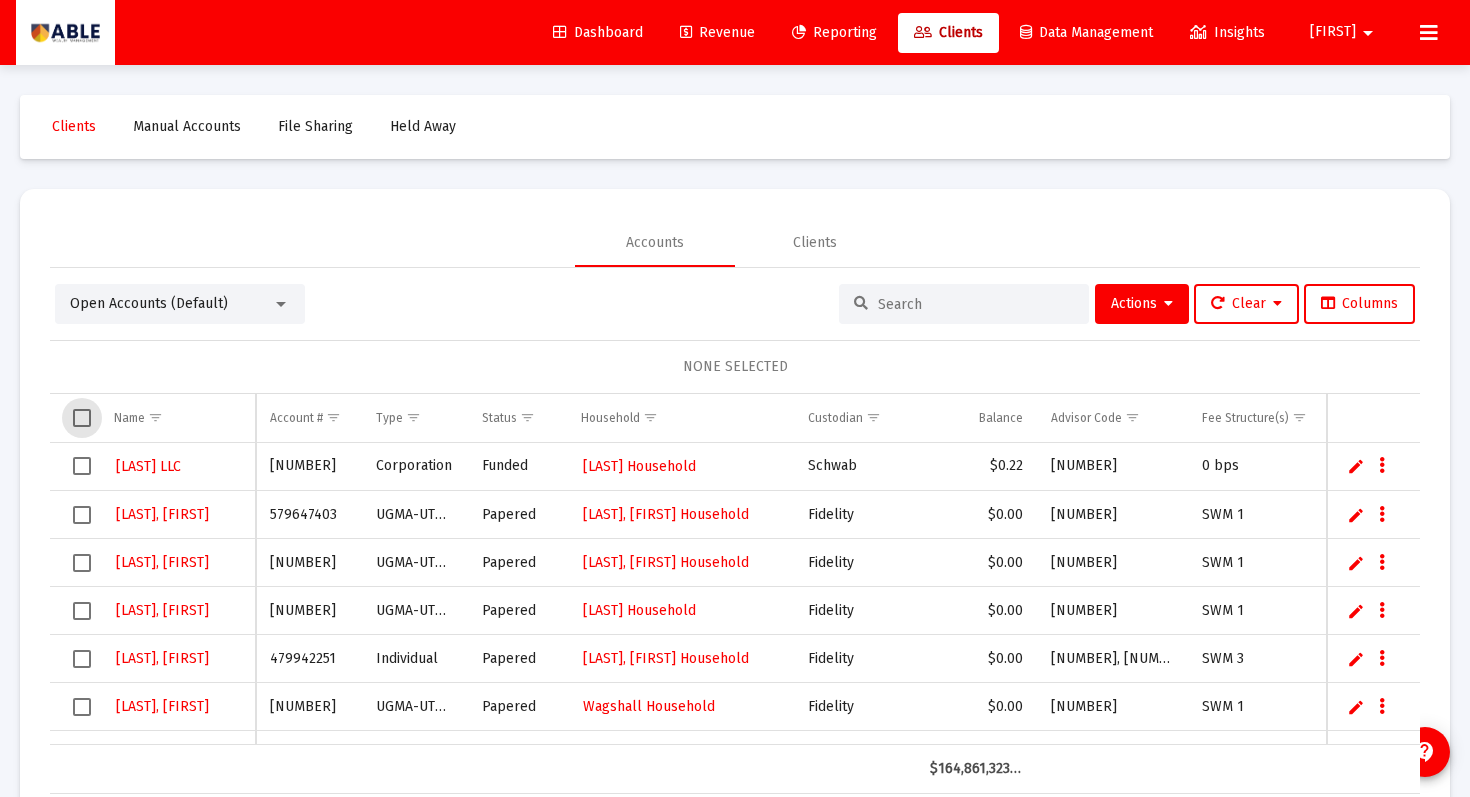 click at bounding box center (82, 418) 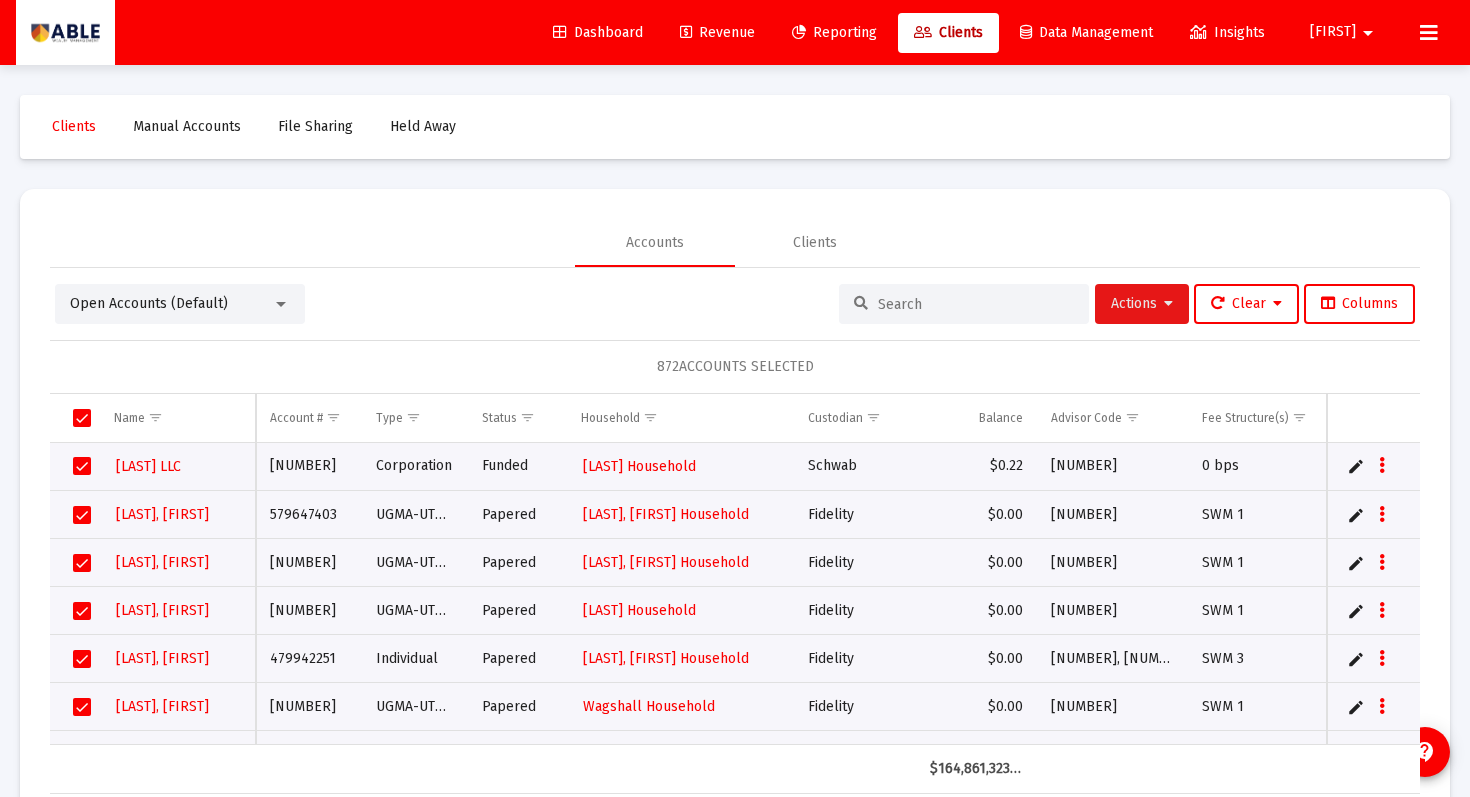 click on "Actions" at bounding box center (1142, 304) 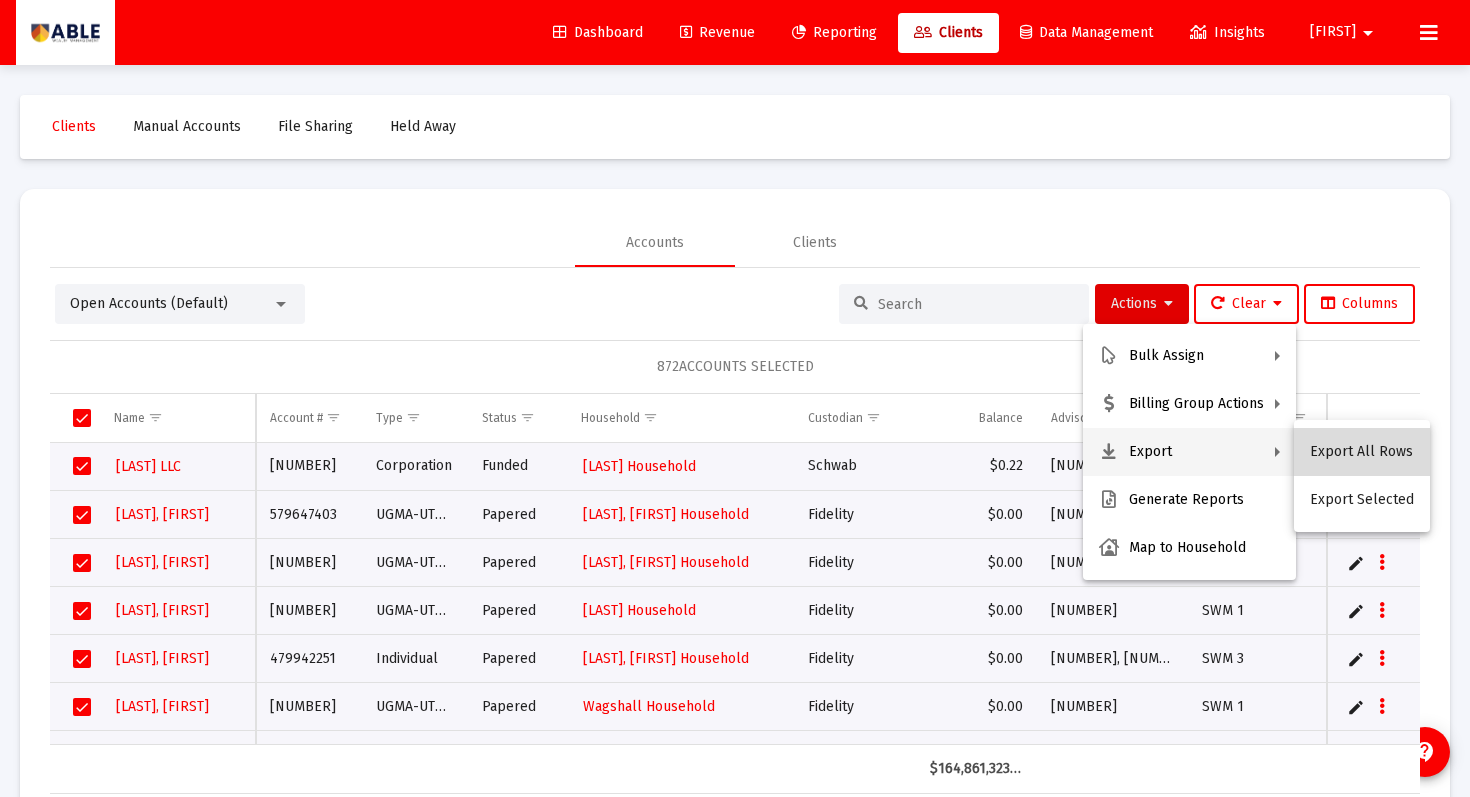 click on "Export All Rows" at bounding box center (1362, 452) 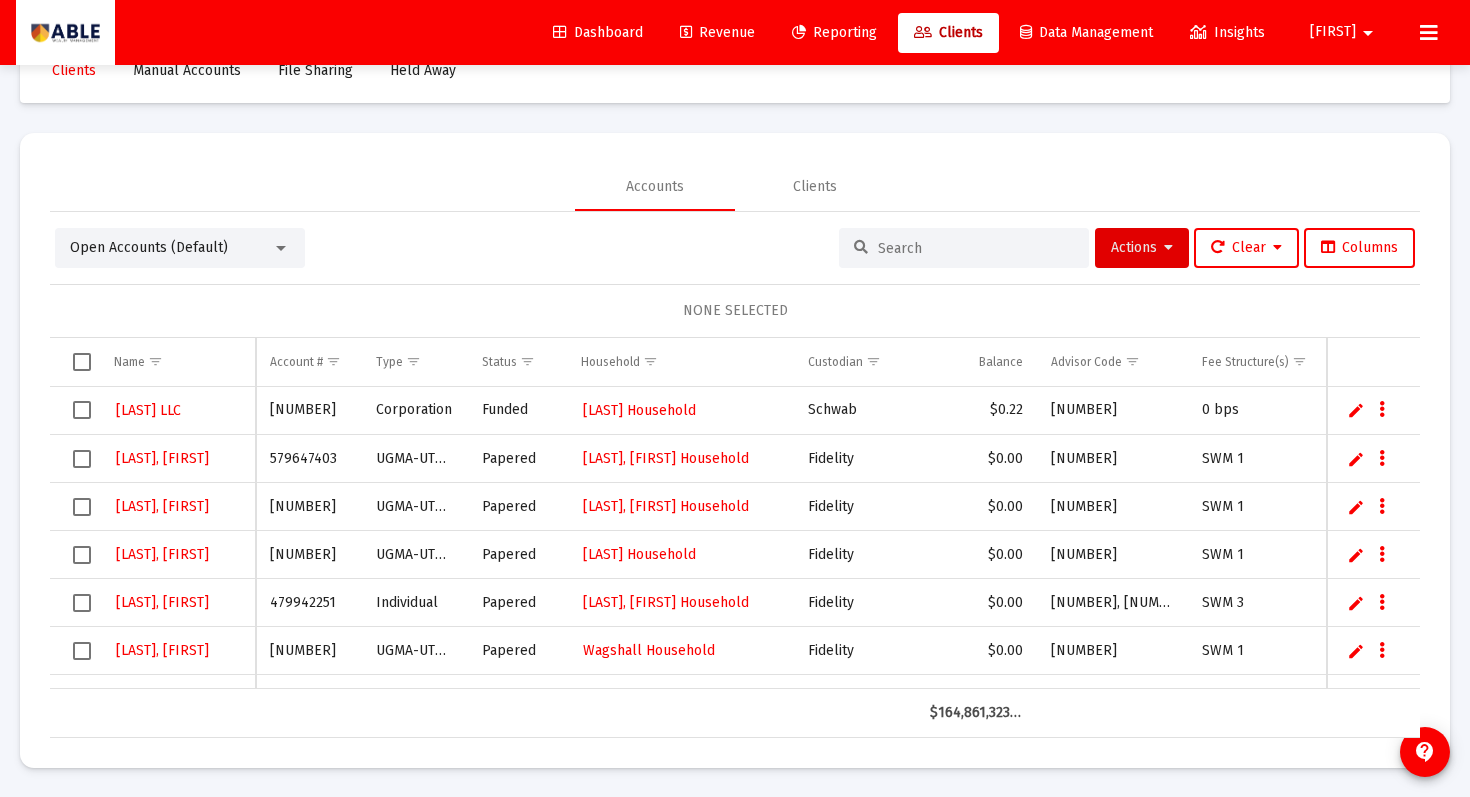 scroll, scrollTop: 0, scrollLeft: 0, axis: both 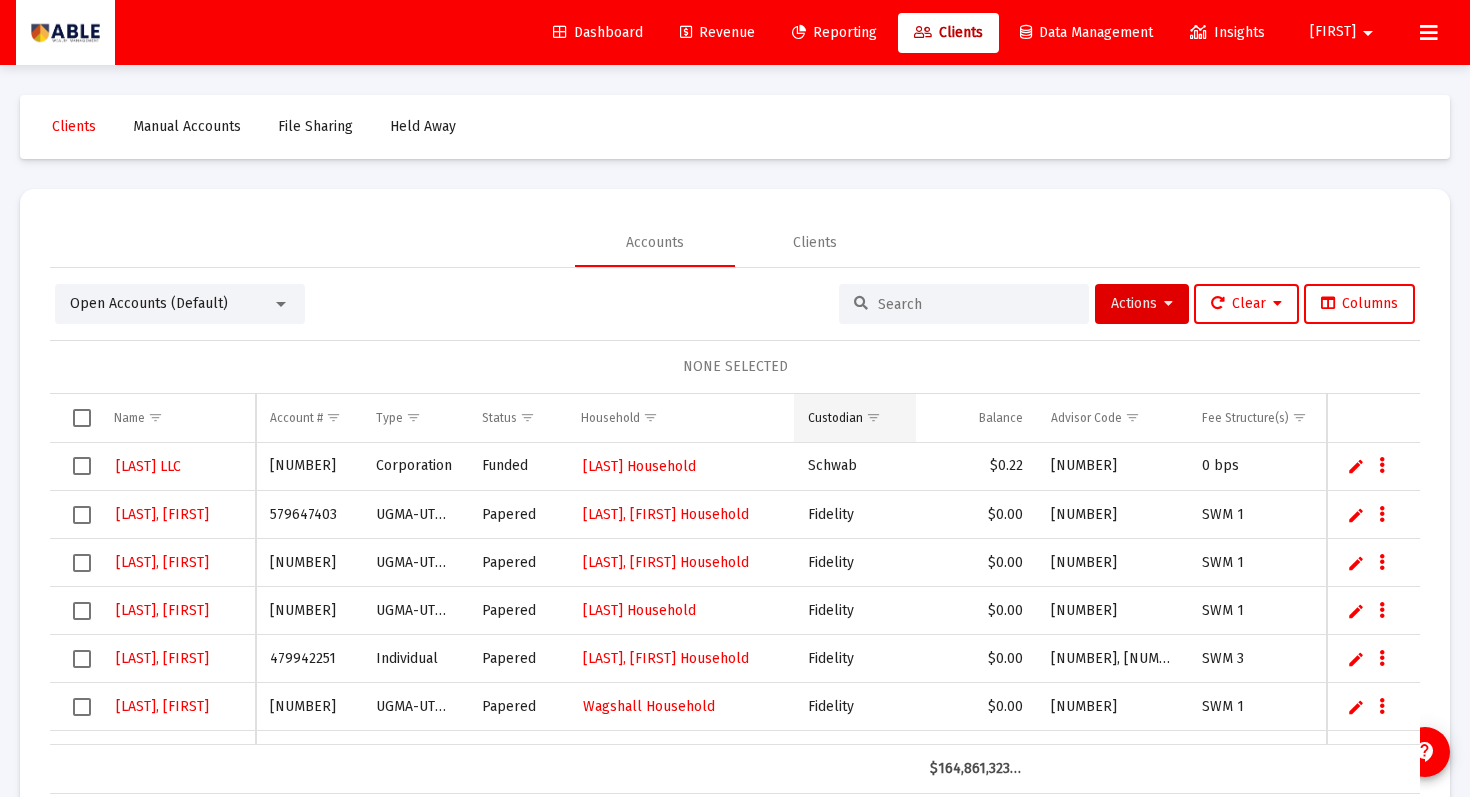 click at bounding box center [873, 417] 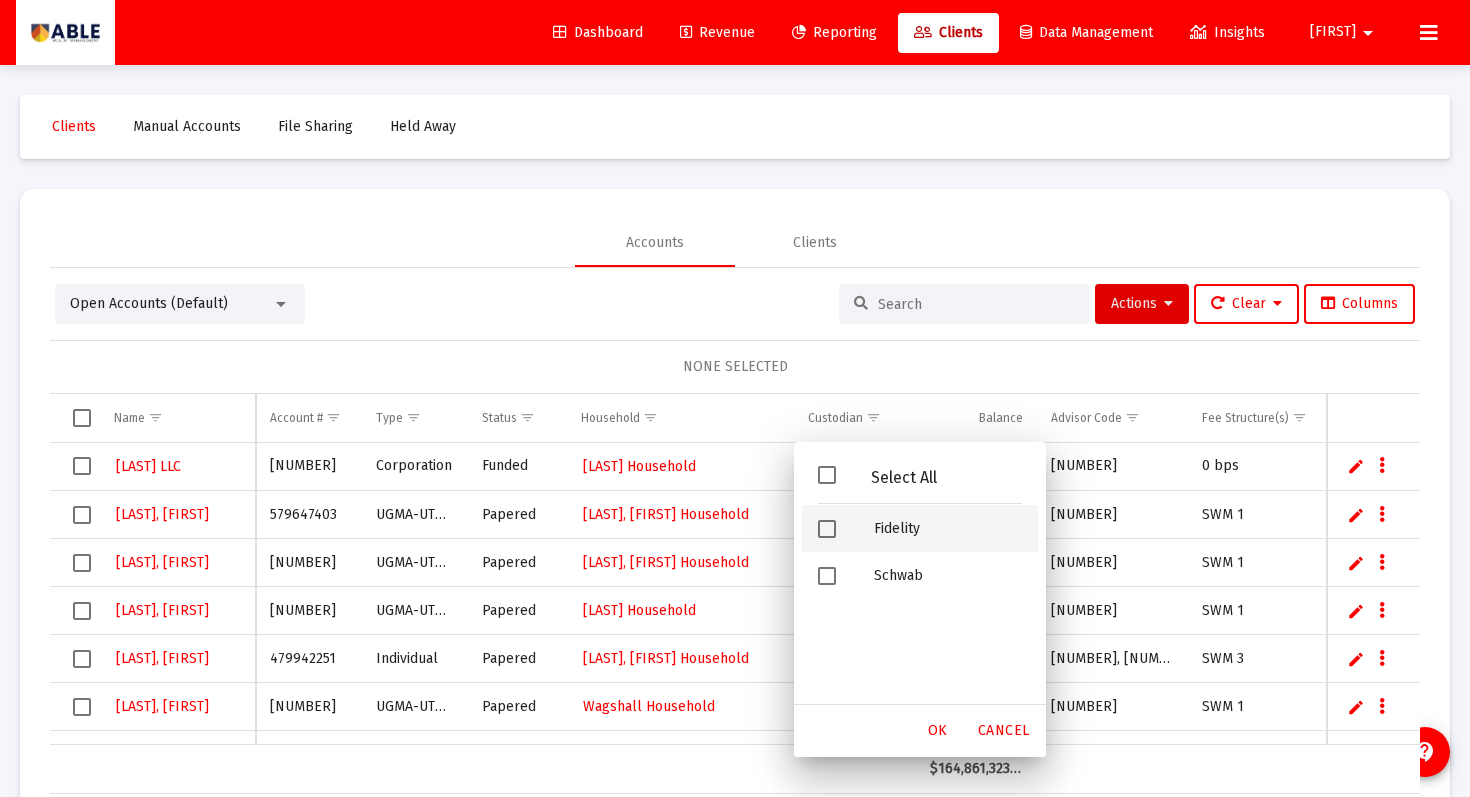 click at bounding box center (827, 529) 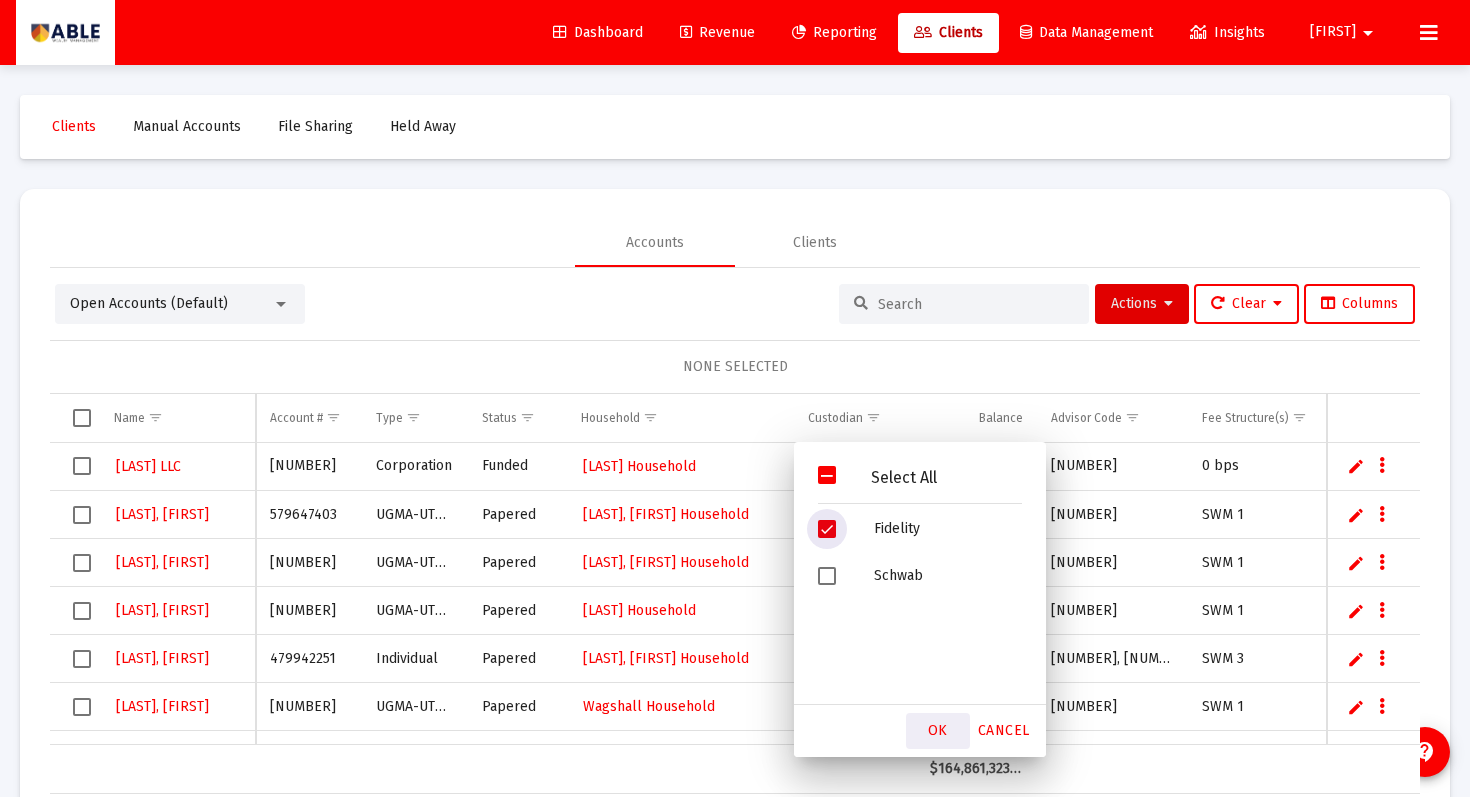 click on "OK" at bounding box center [938, 731] 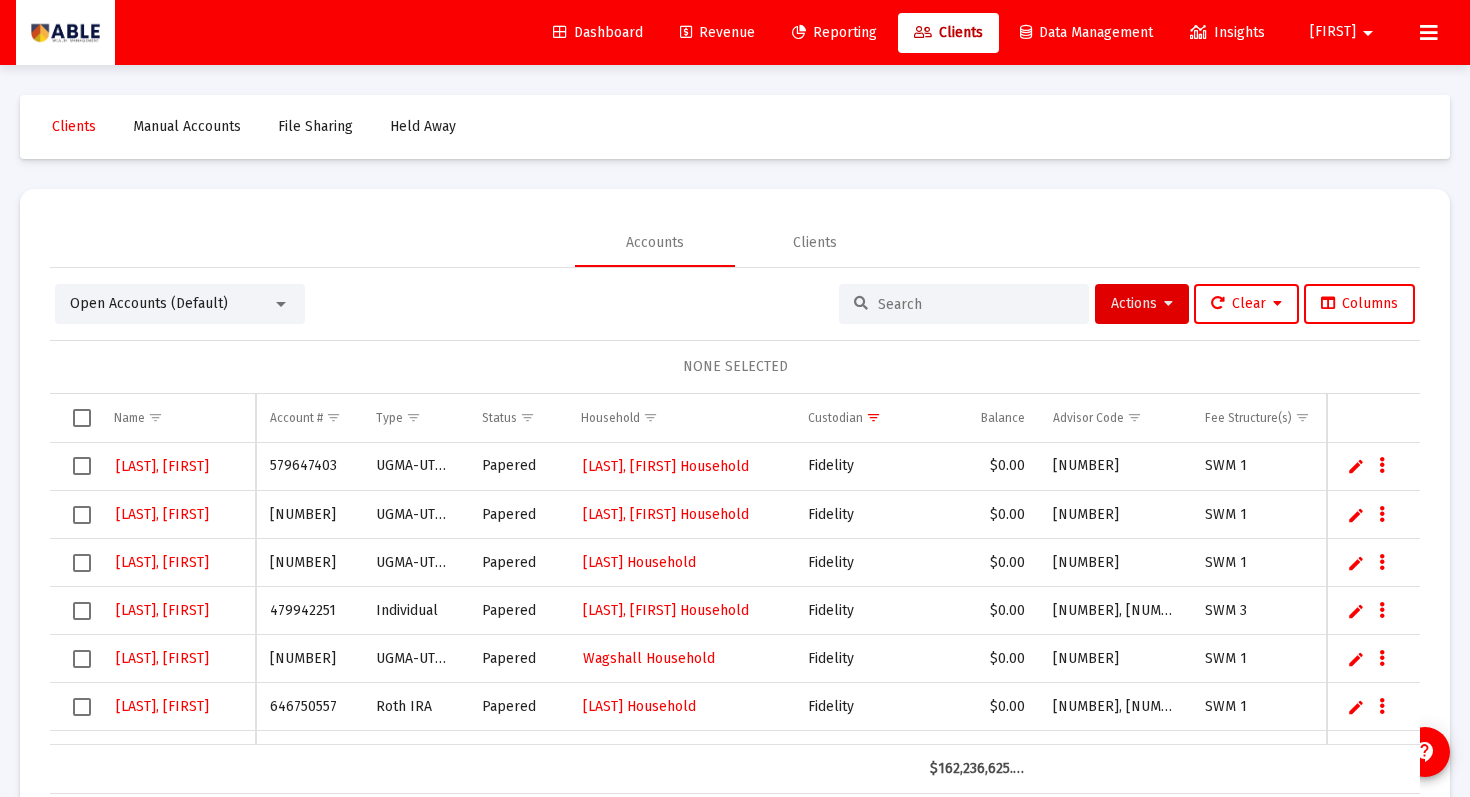 scroll, scrollTop: 29, scrollLeft: 0, axis: vertical 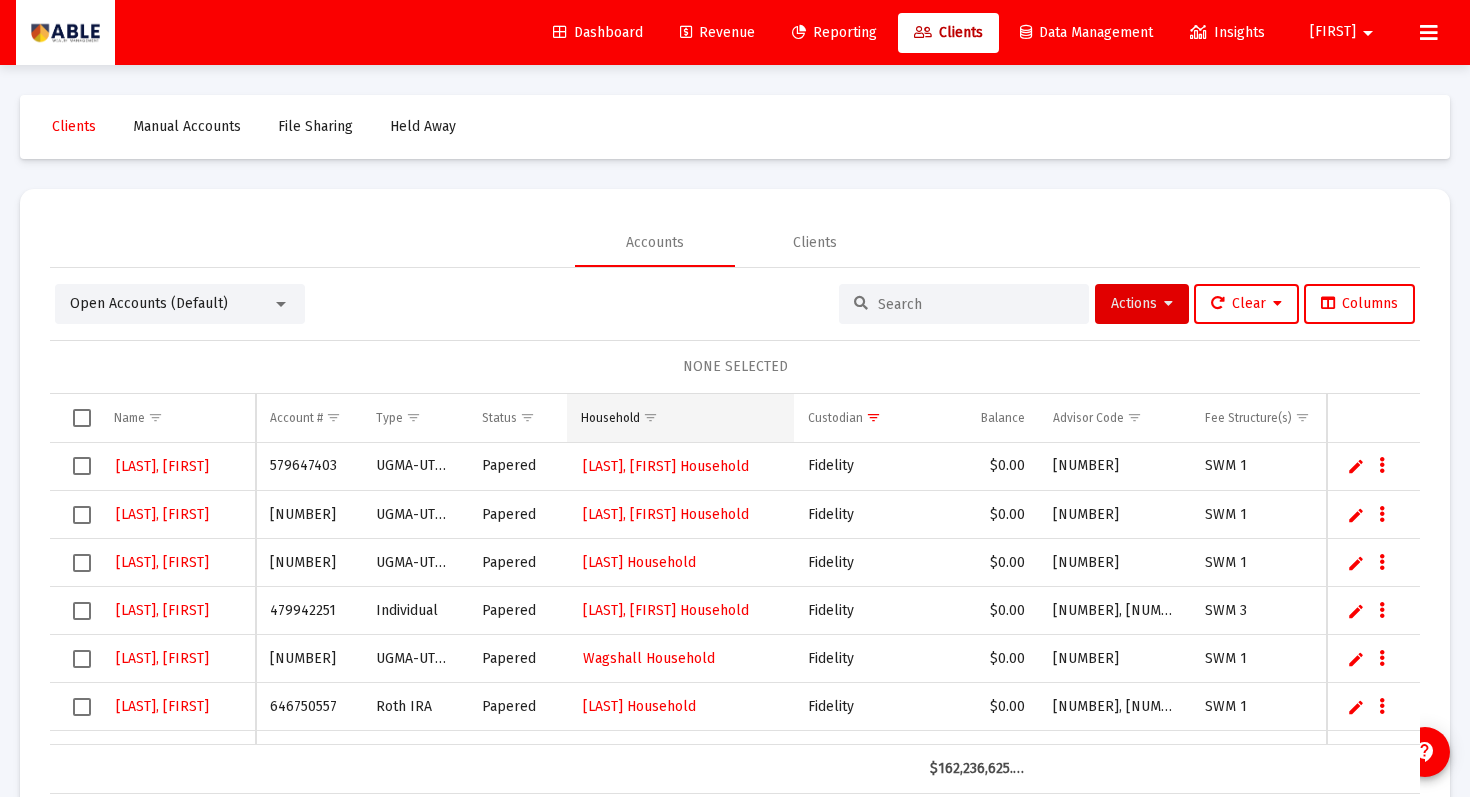 click on "Household" at bounding box center (680, 418) 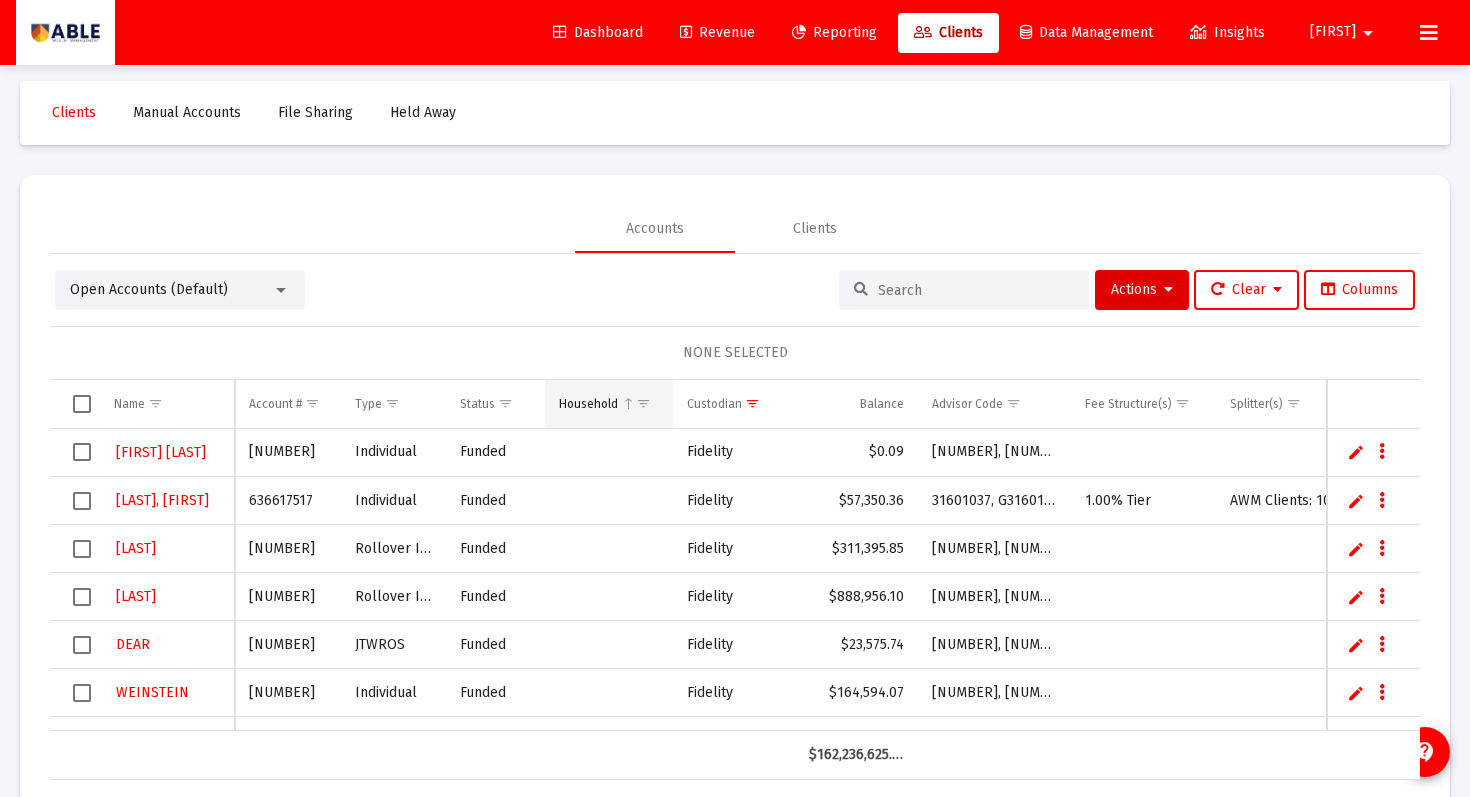 click at bounding box center (643, 403) 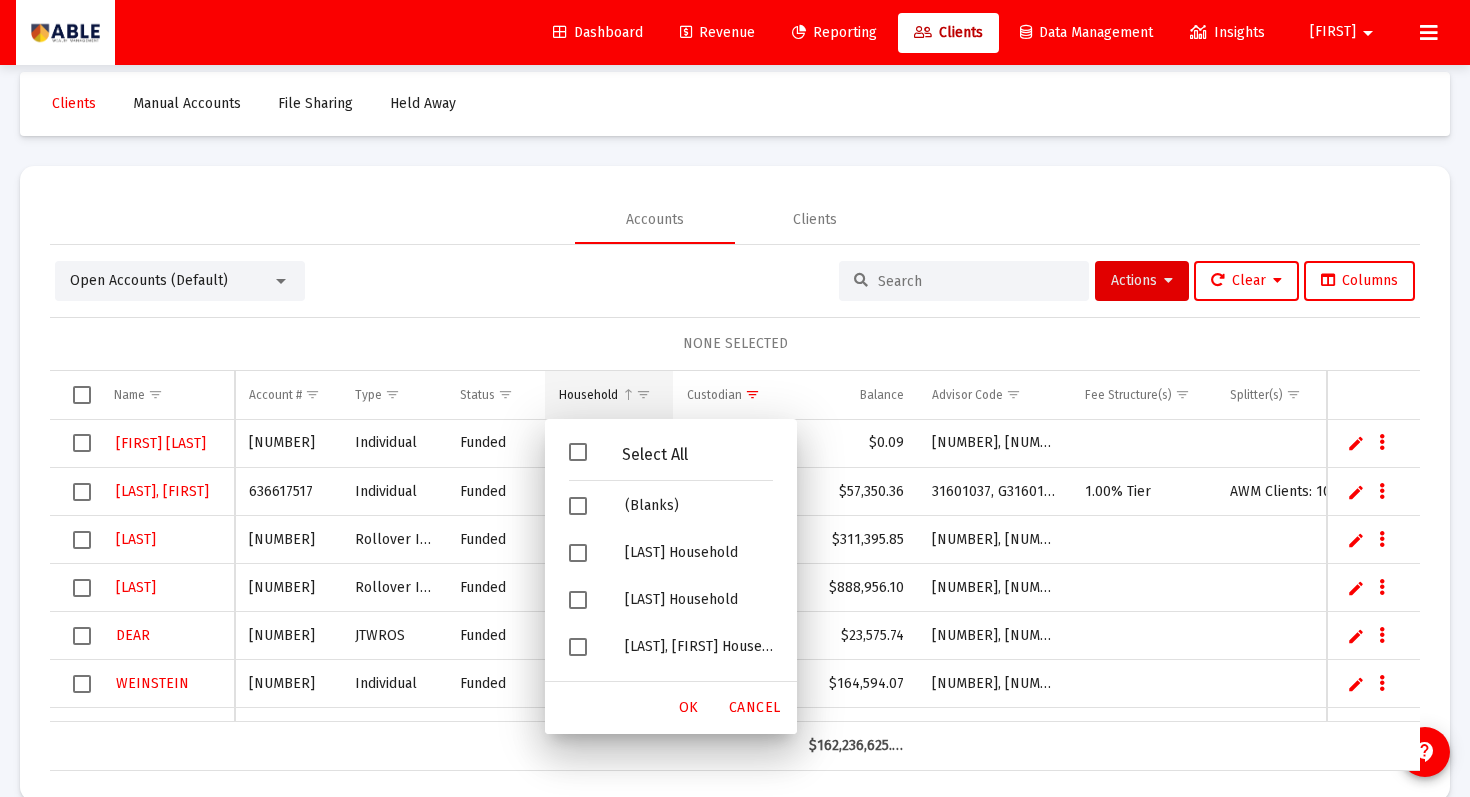scroll, scrollTop: 27, scrollLeft: 0, axis: vertical 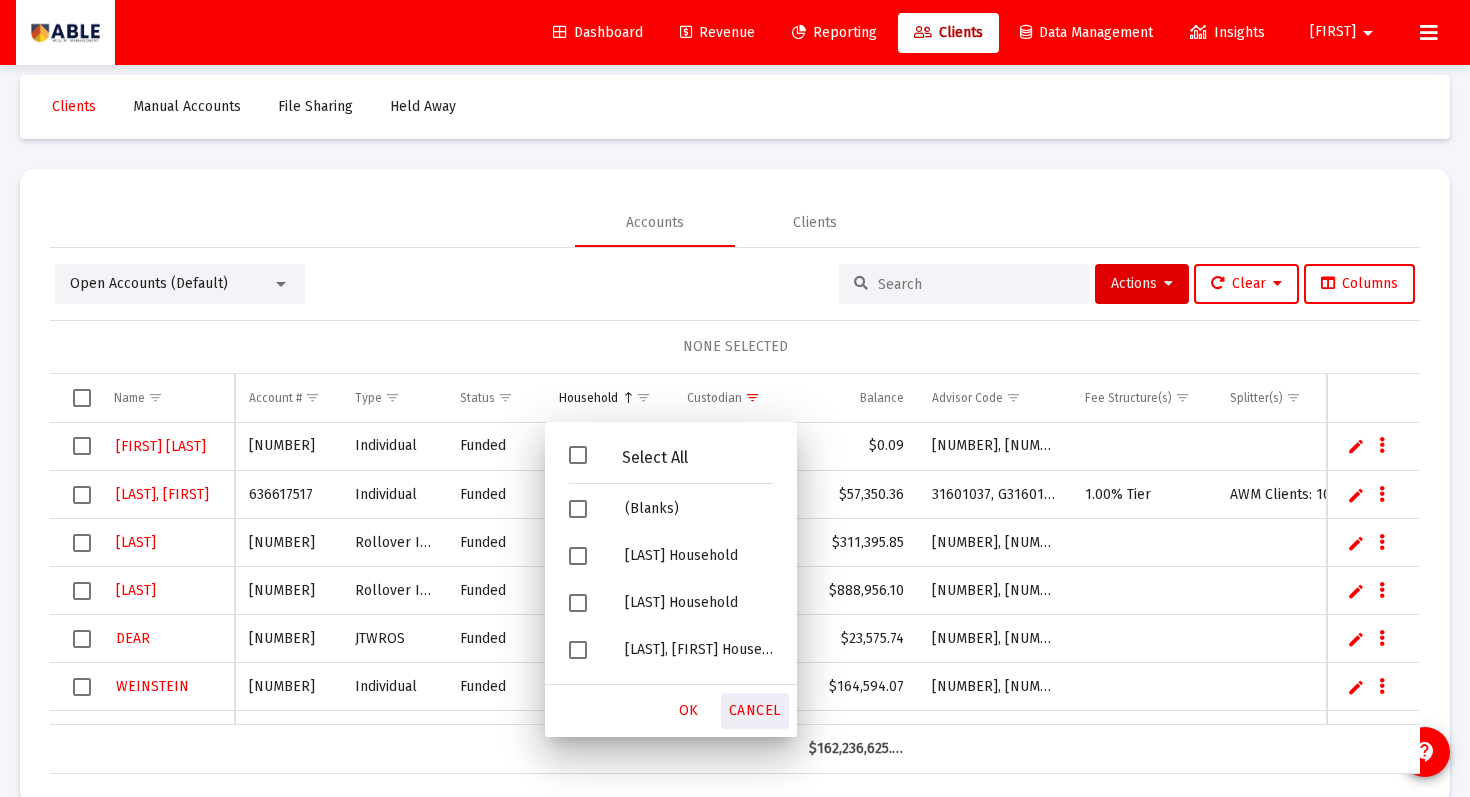 click on "Cancel" at bounding box center (755, 711) 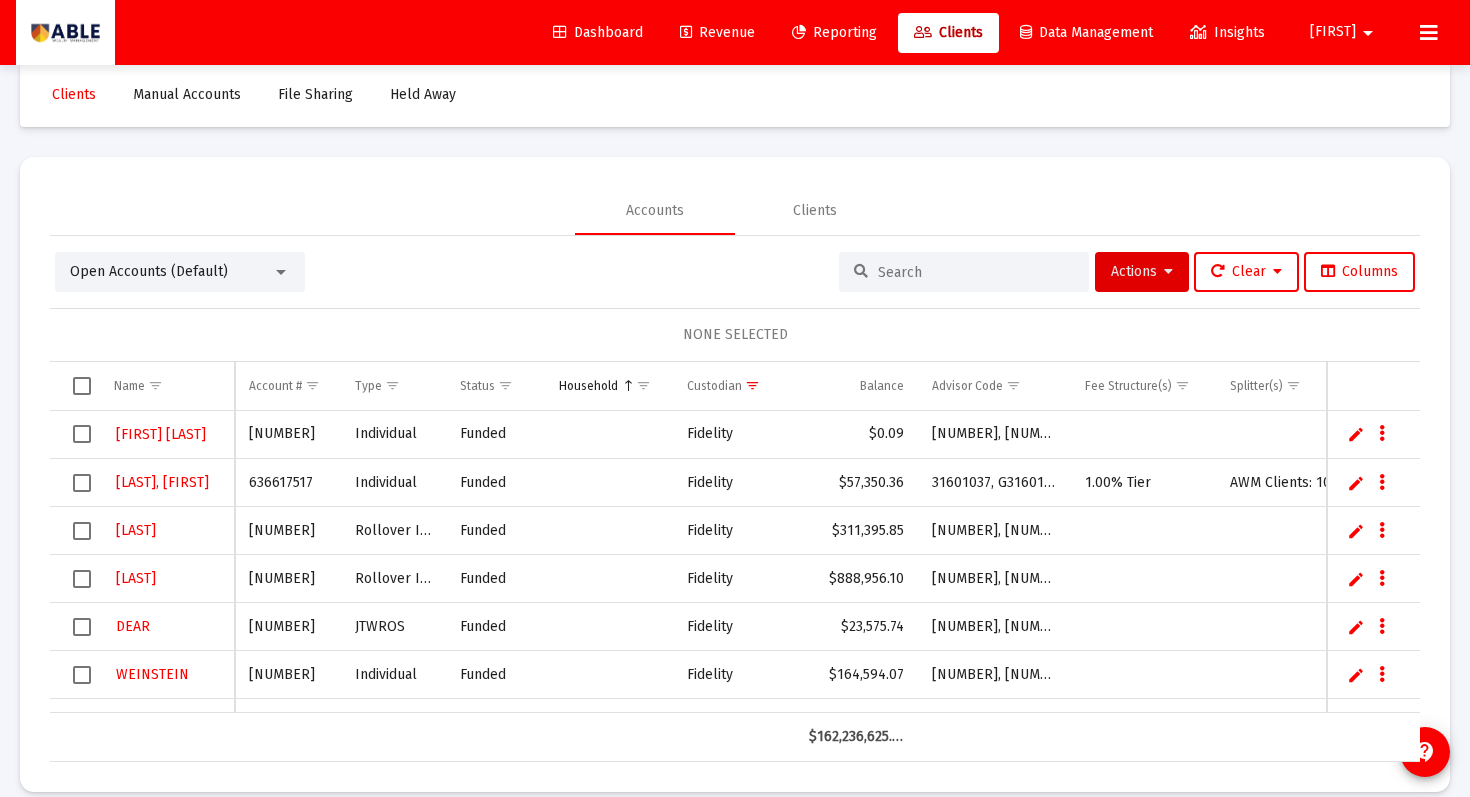 scroll, scrollTop: 35, scrollLeft: 0, axis: vertical 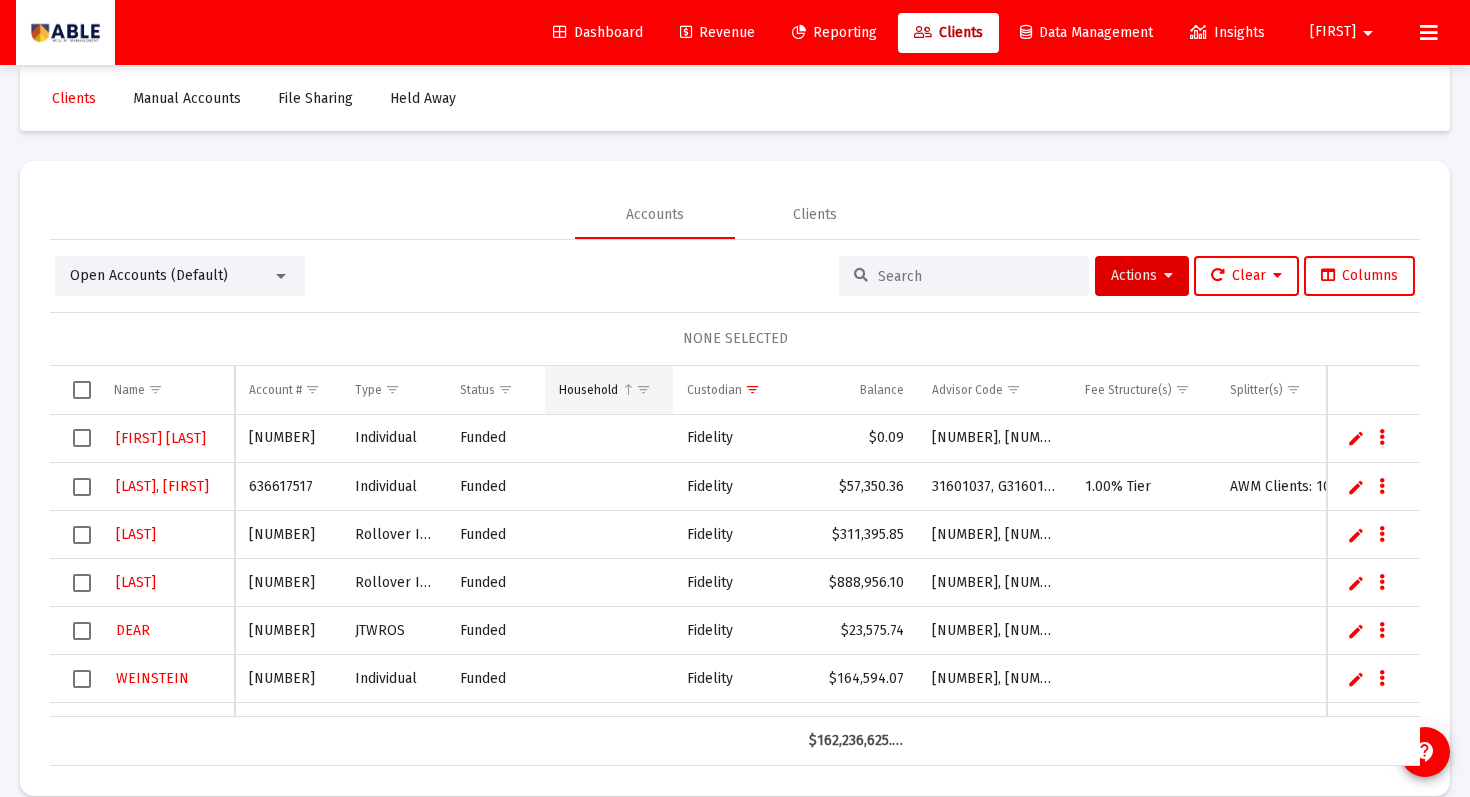 click at bounding box center [643, 389] 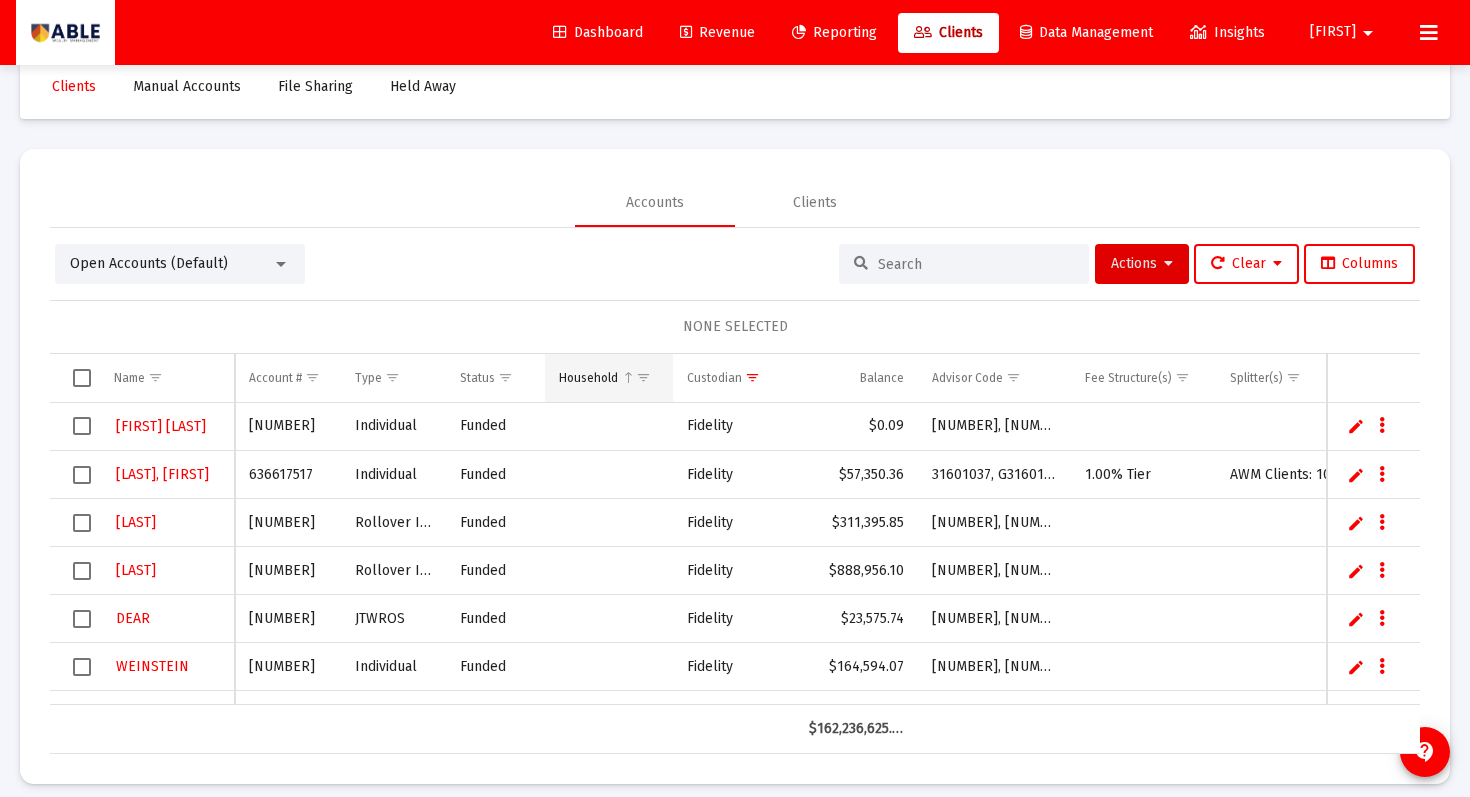 click at bounding box center (643, 377) 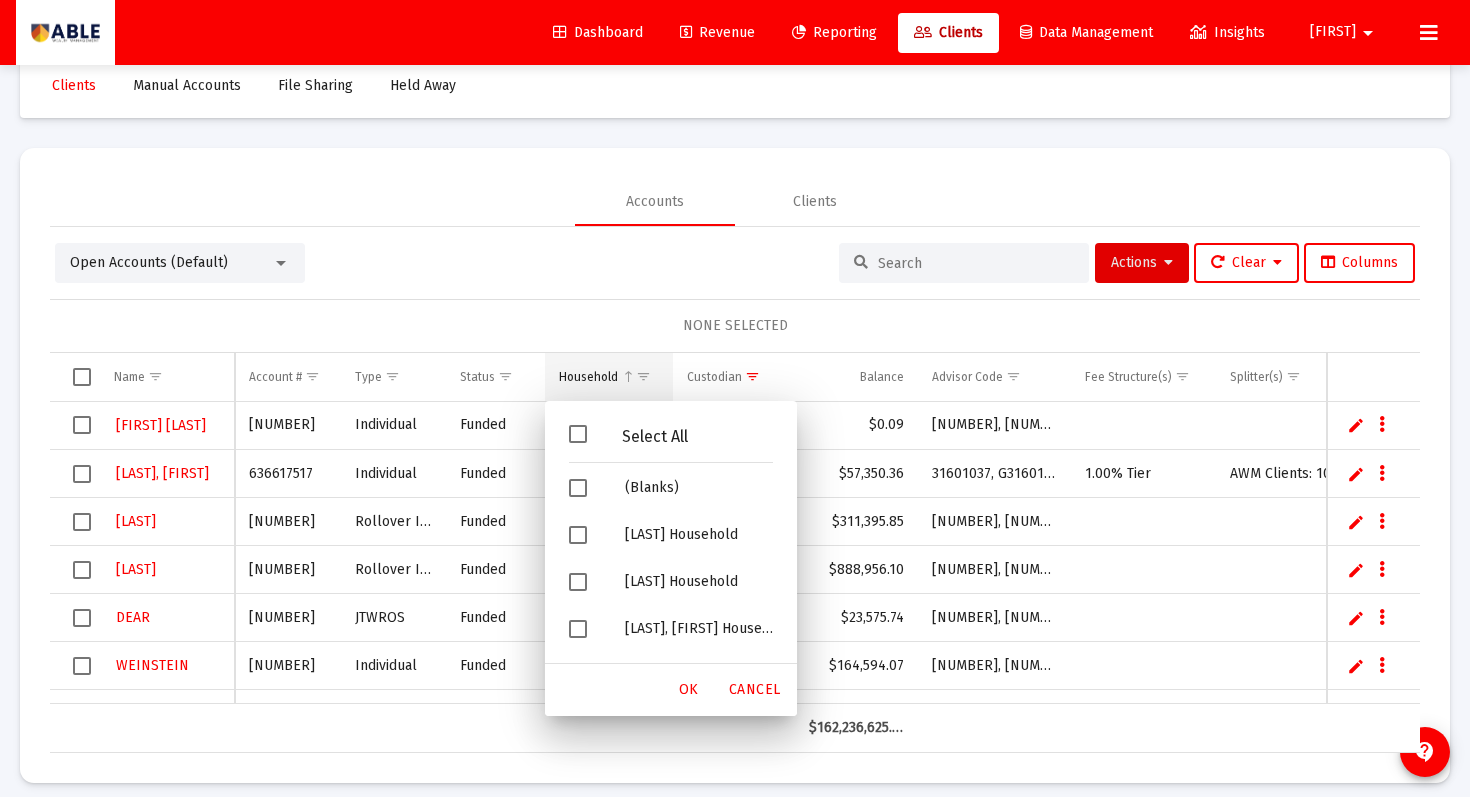 scroll, scrollTop: 43, scrollLeft: 0, axis: vertical 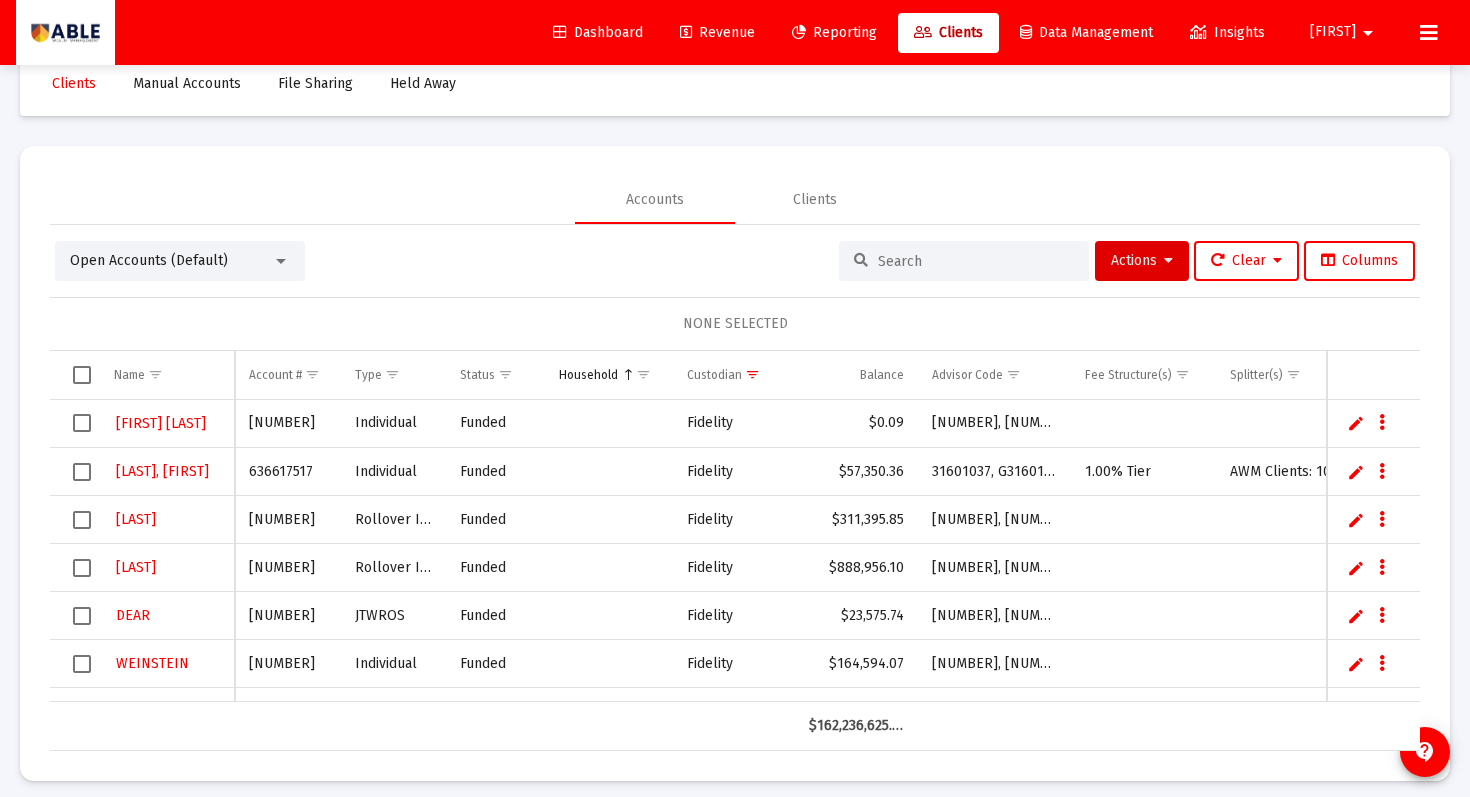 click on "NONE SELECTED" at bounding box center [735, 324] 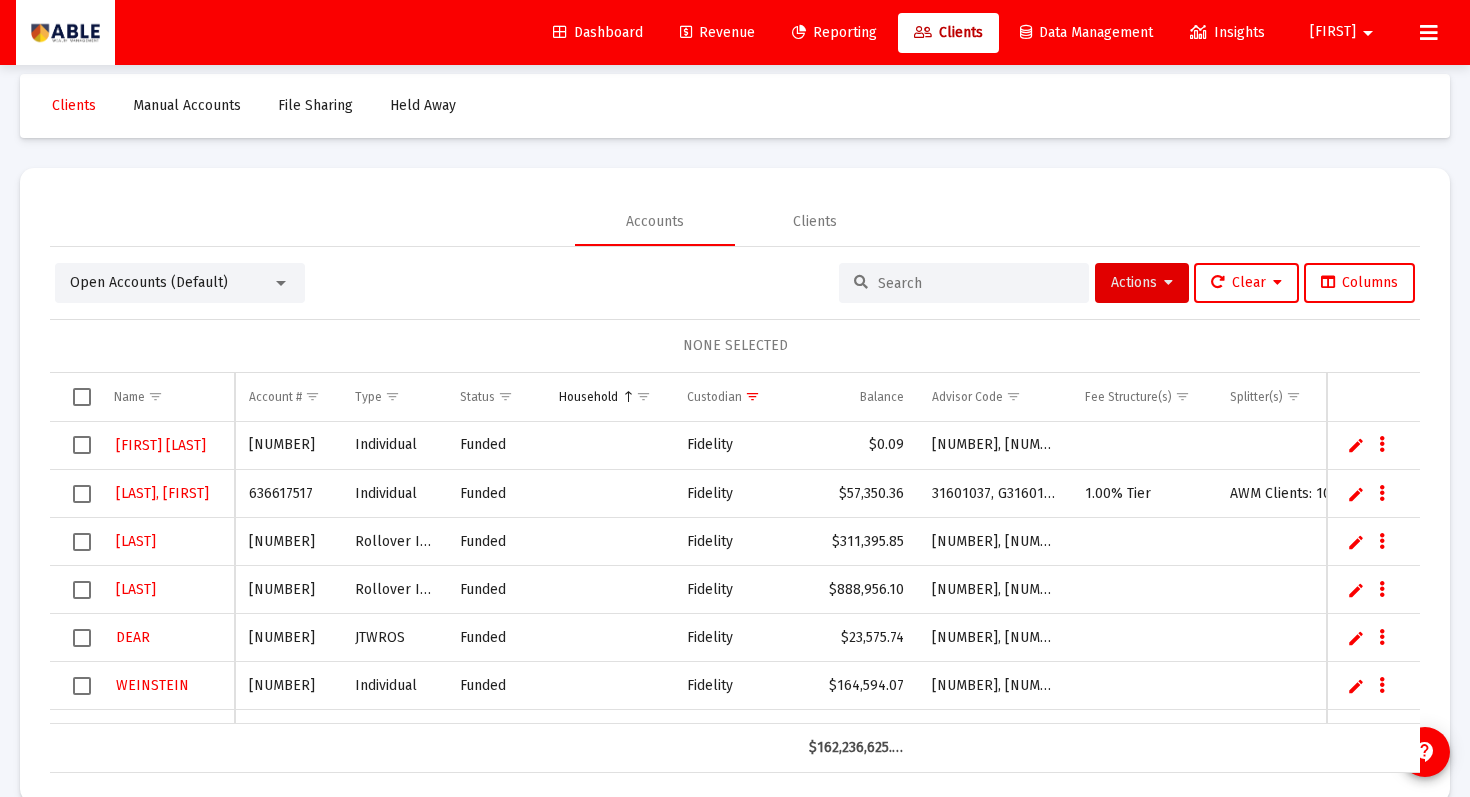 scroll, scrollTop: 0, scrollLeft: 0, axis: both 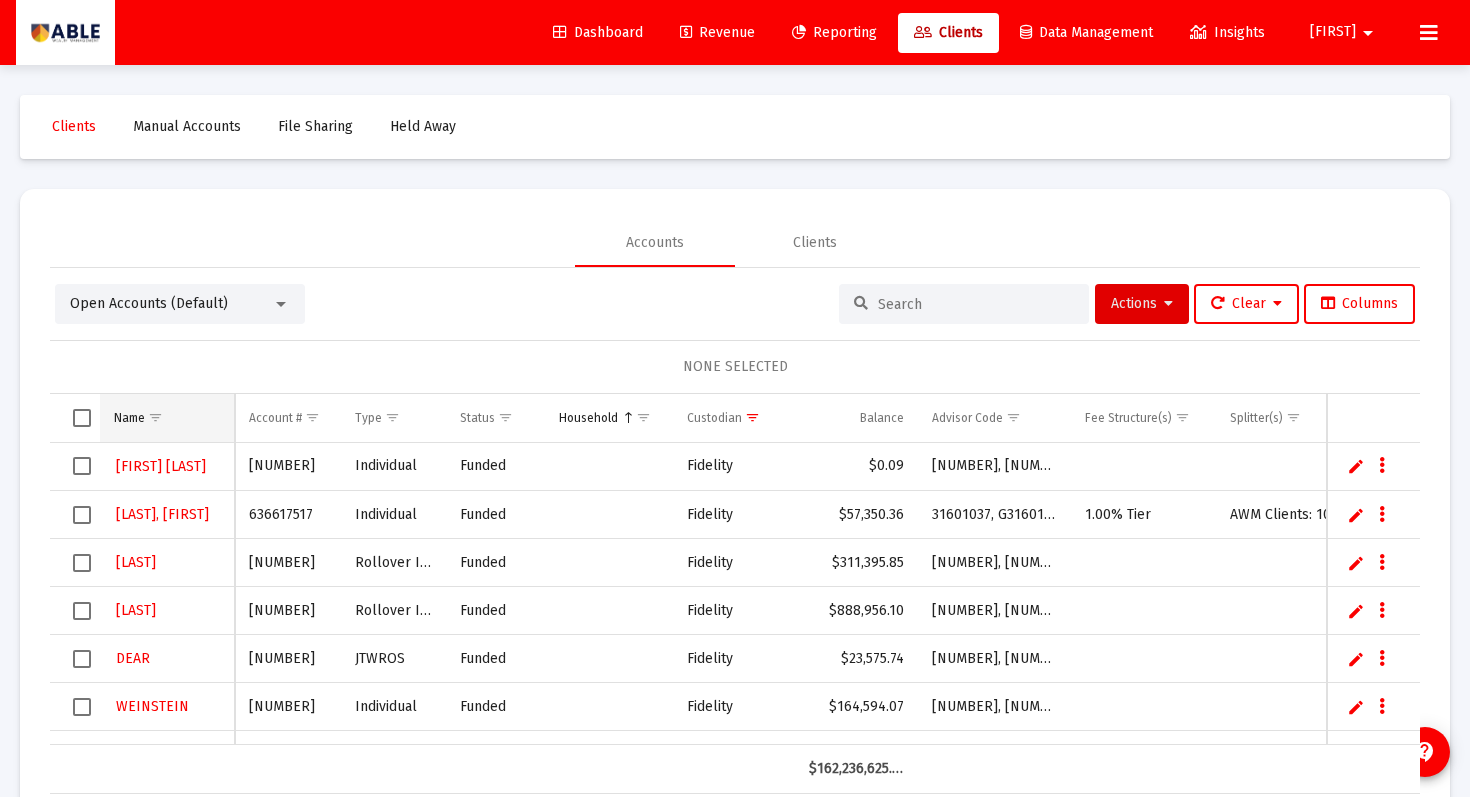 click at bounding box center (155, 417) 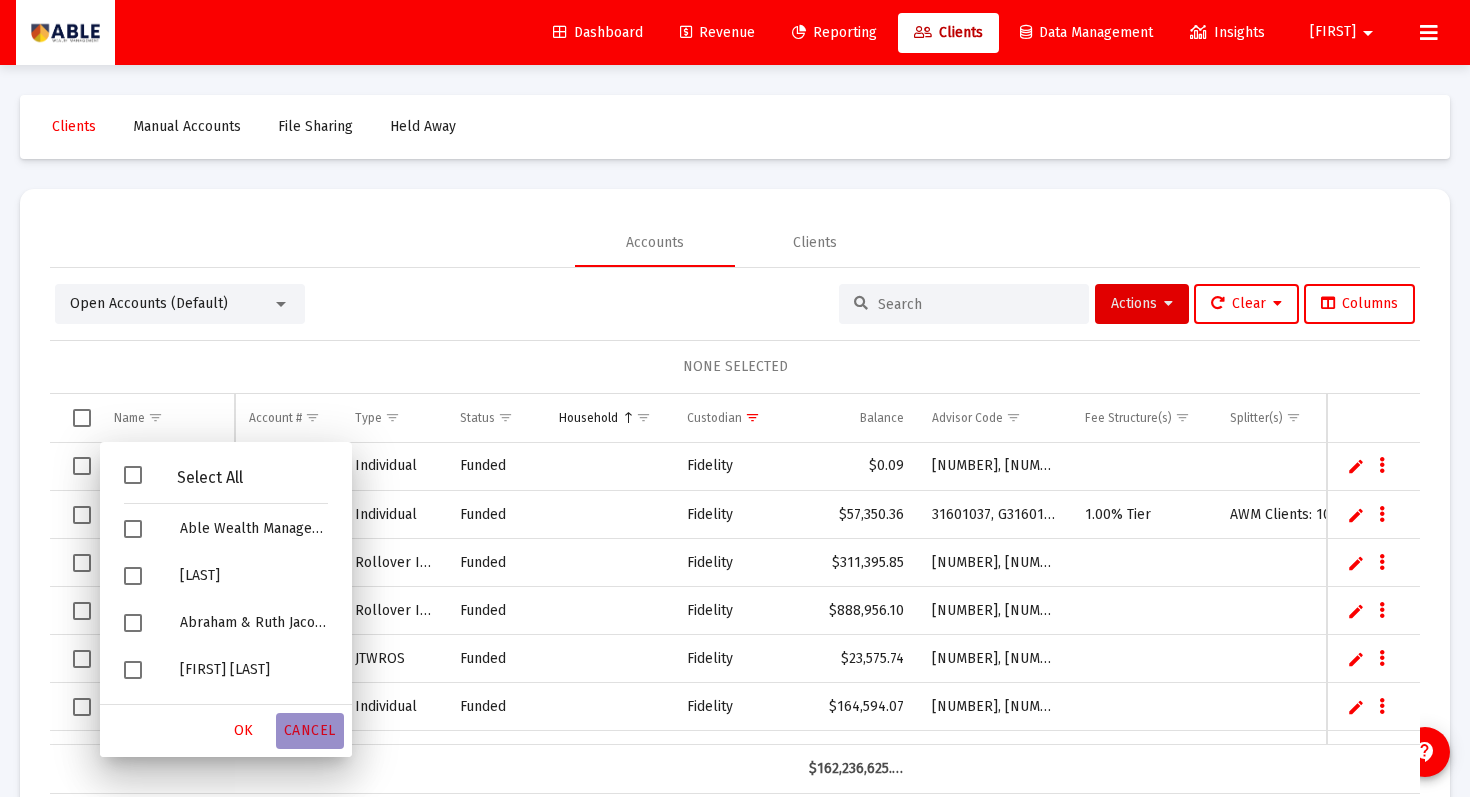 click on "Cancel" at bounding box center [310, 730] 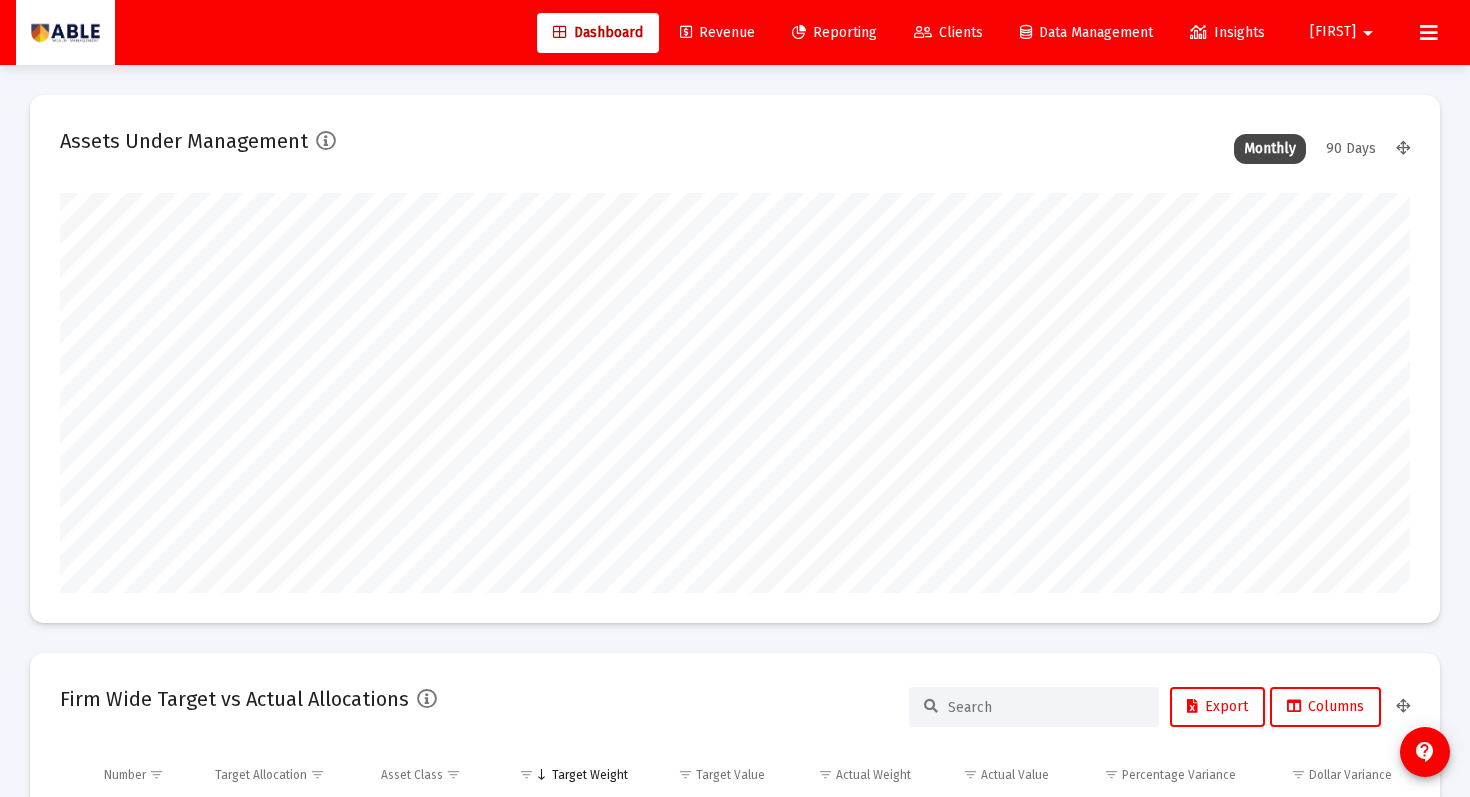 click on "Clients" 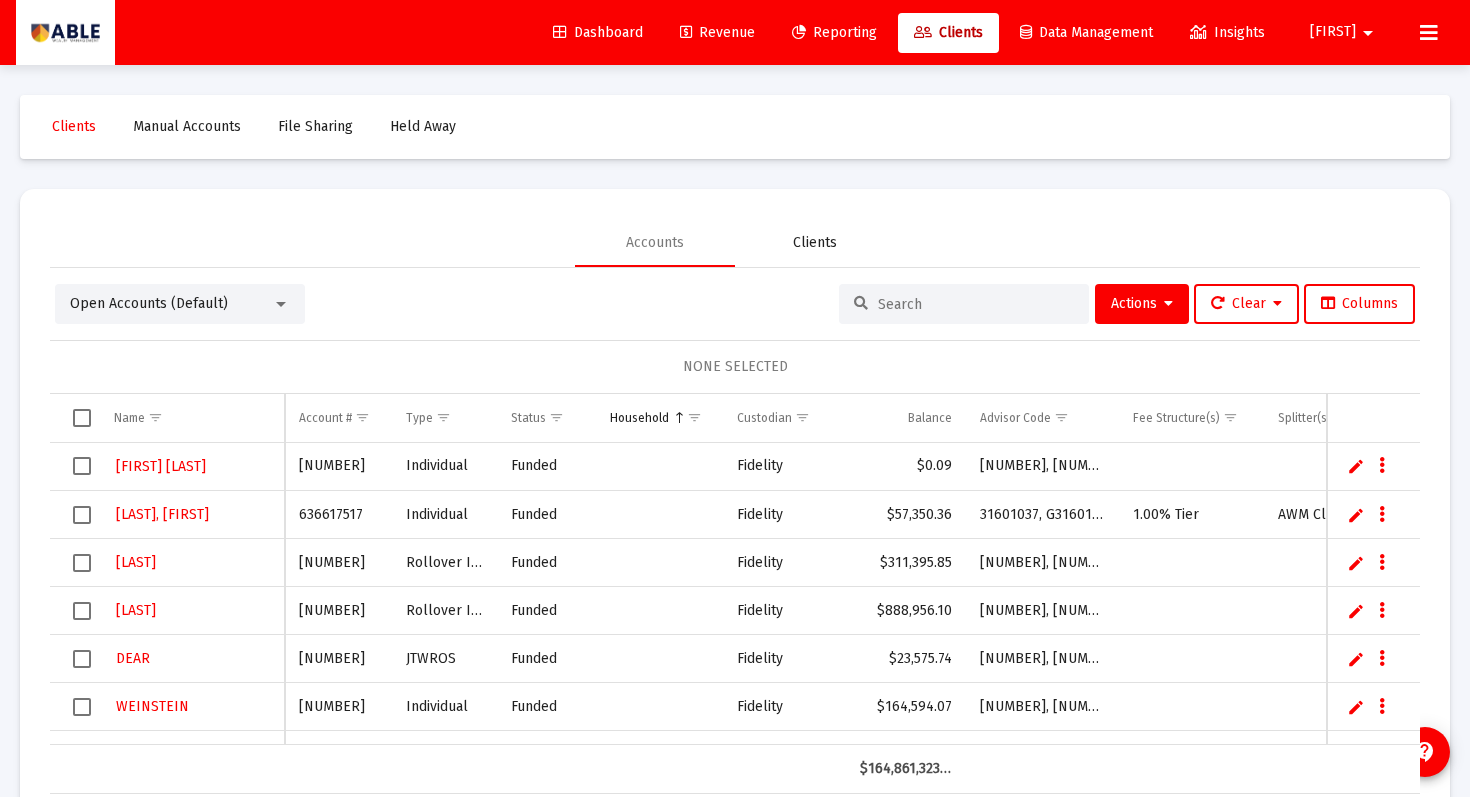 click on "Clients" at bounding box center (815, 243) 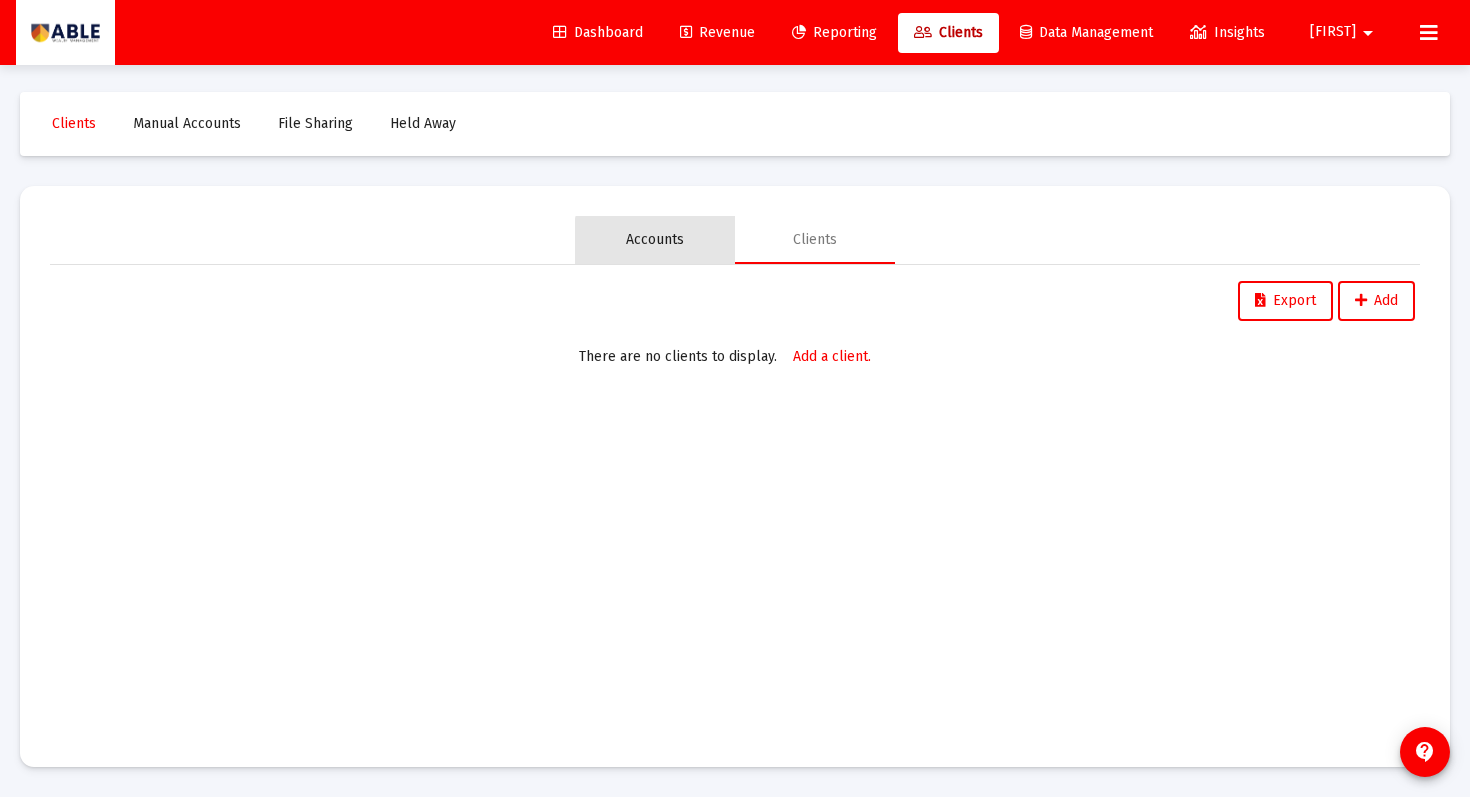 click on "Accounts" at bounding box center [655, 240] 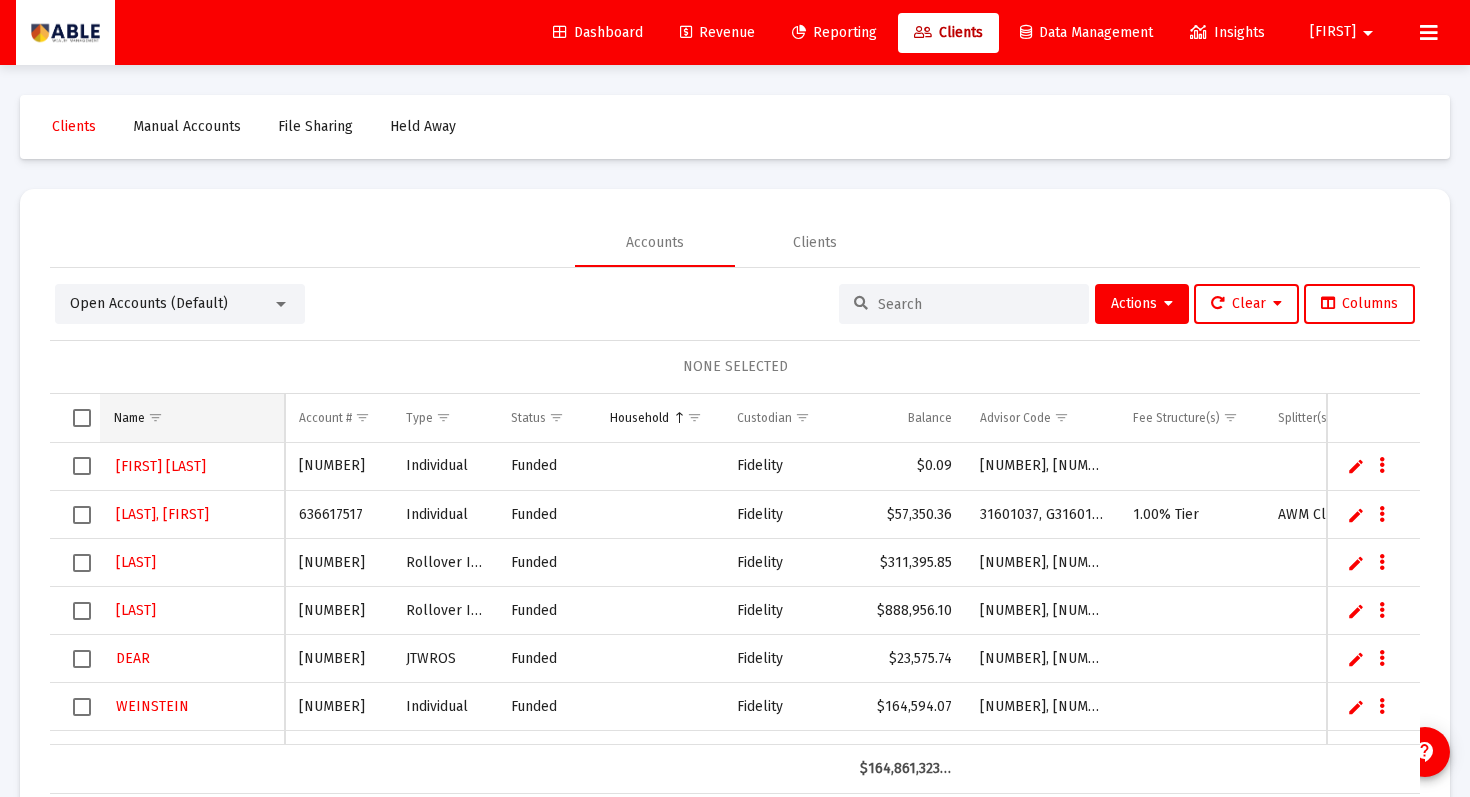 click on "Name" at bounding box center [192, 418] 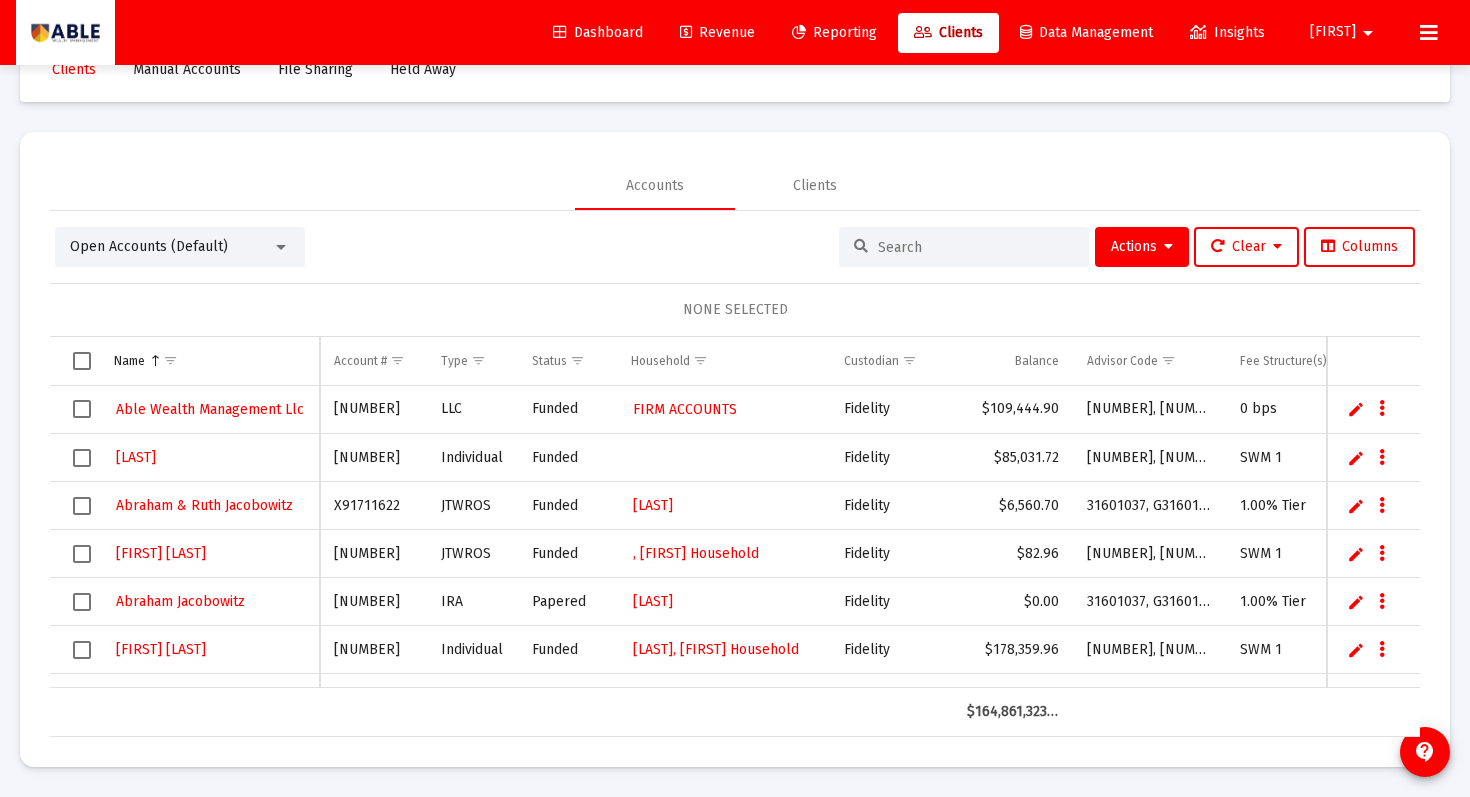 click at bounding box center (976, 247) 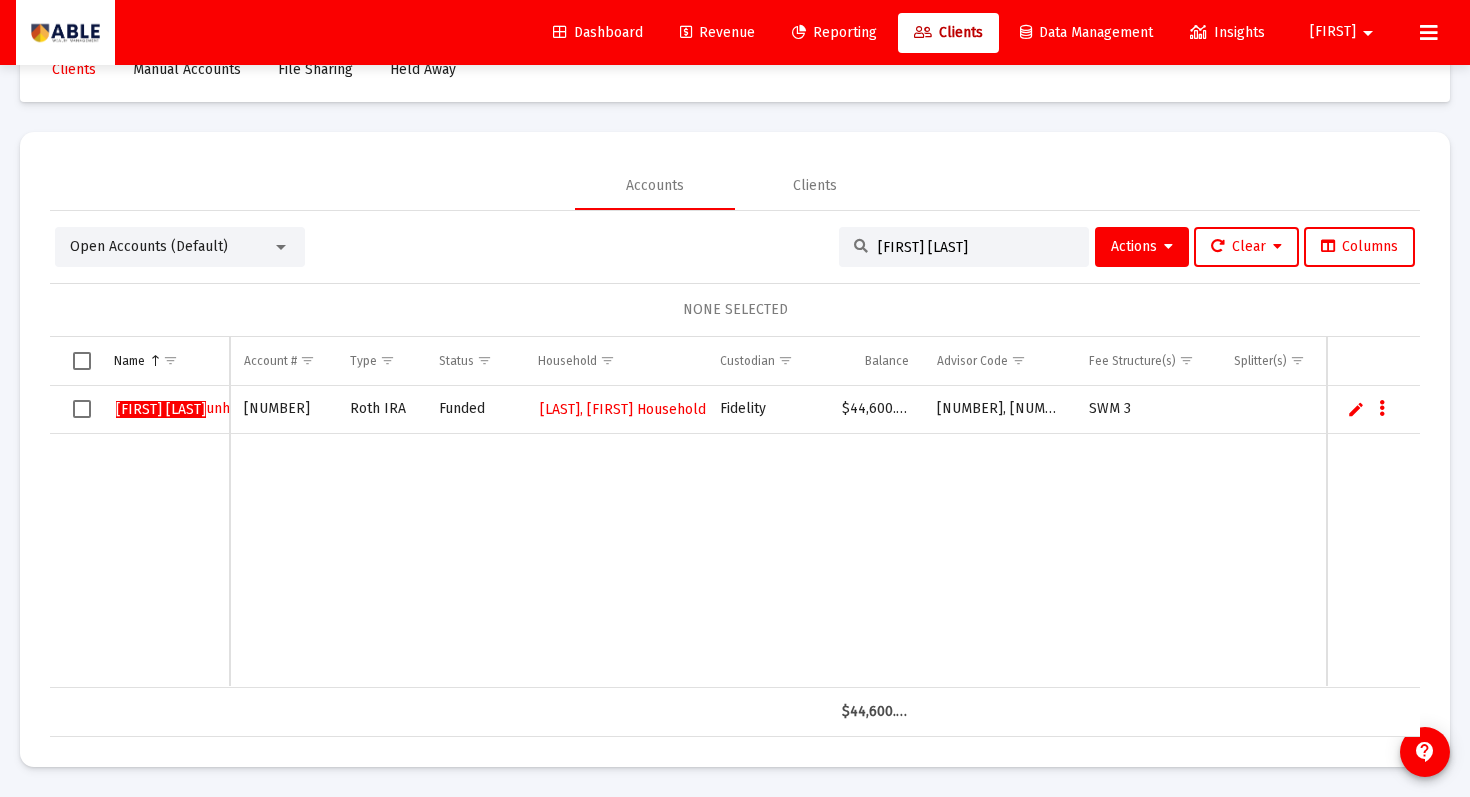 click on "[FIRST] [LAST]" at bounding box center [976, 247] 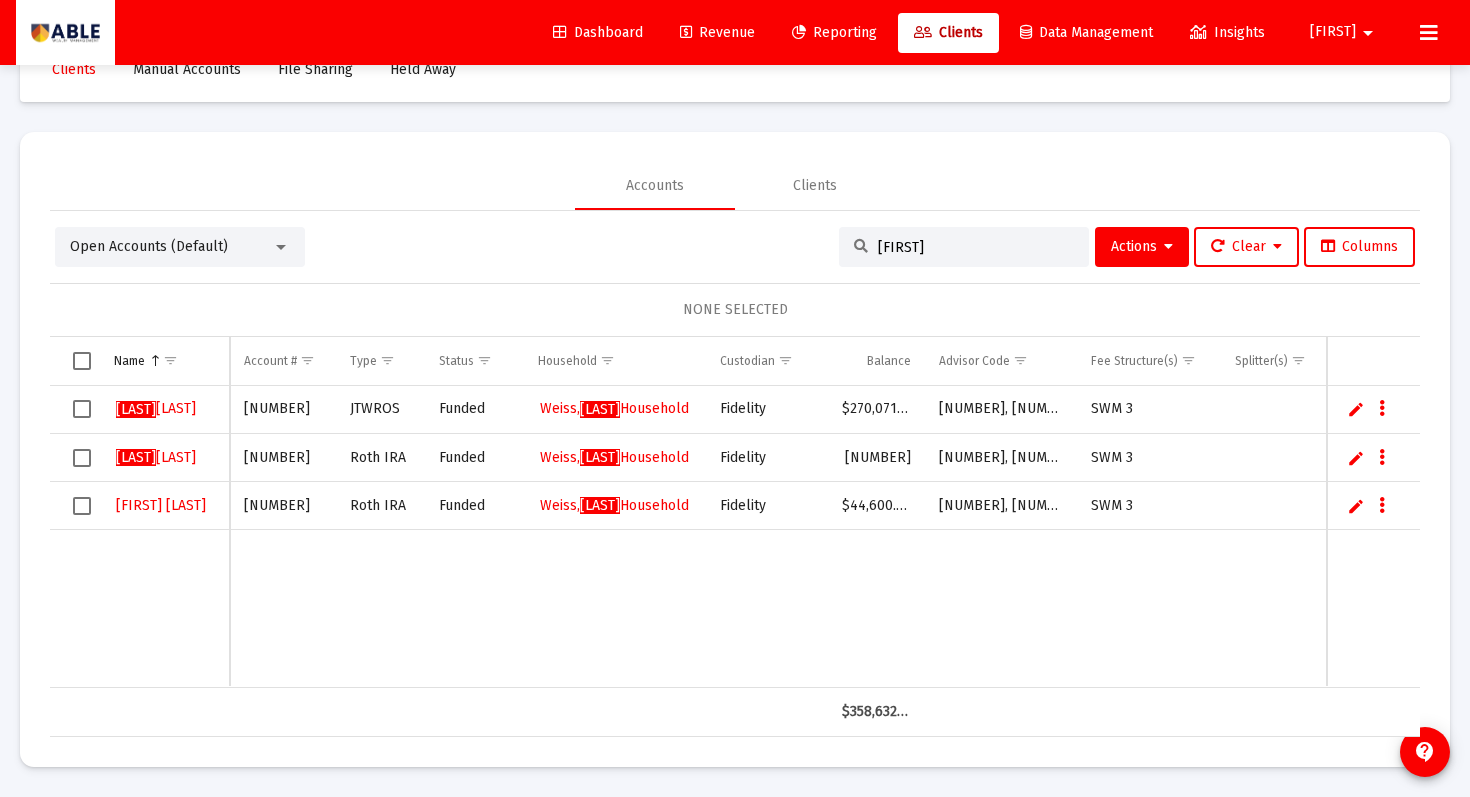type on "e" 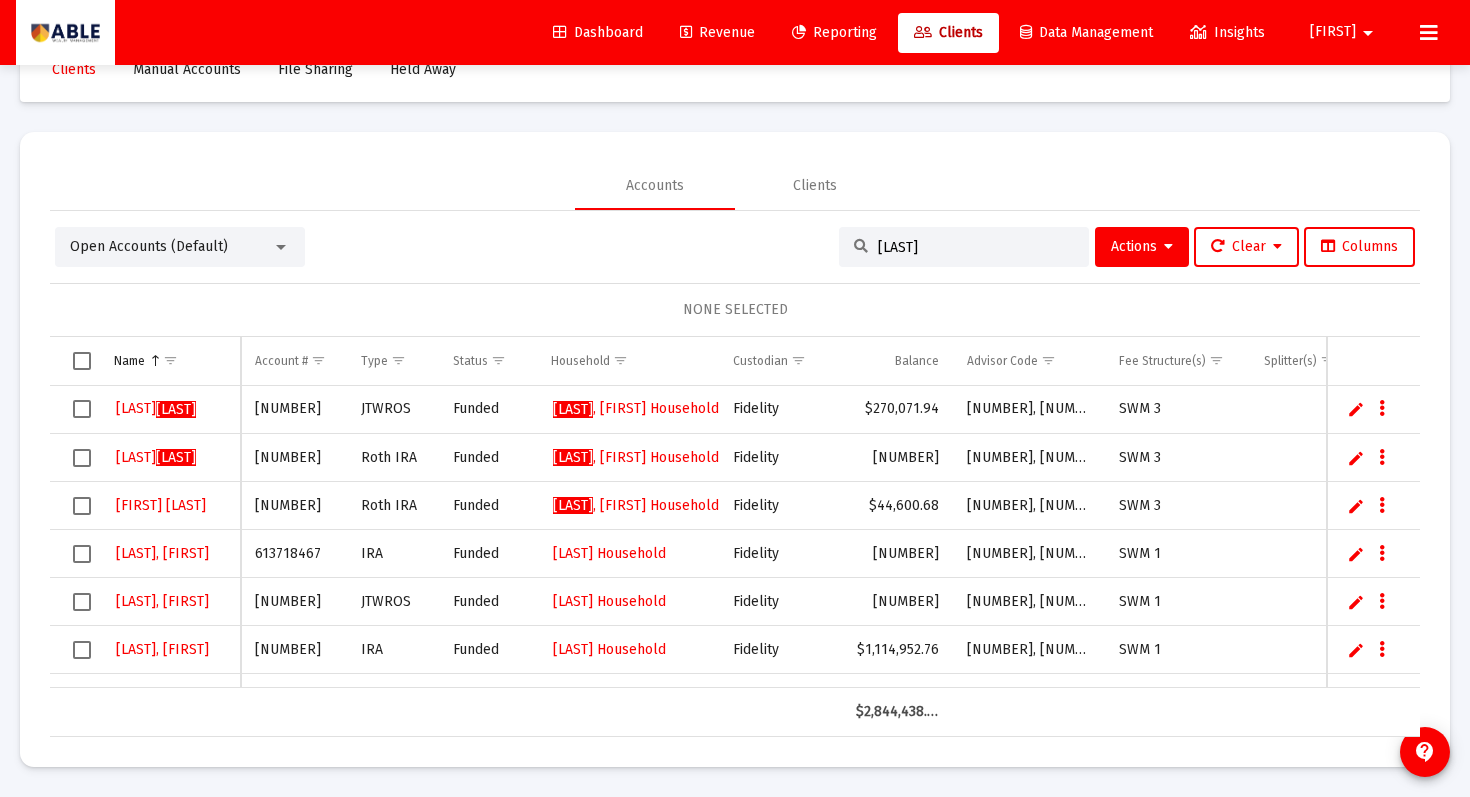 scroll, scrollTop: 93, scrollLeft: 0, axis: vertical 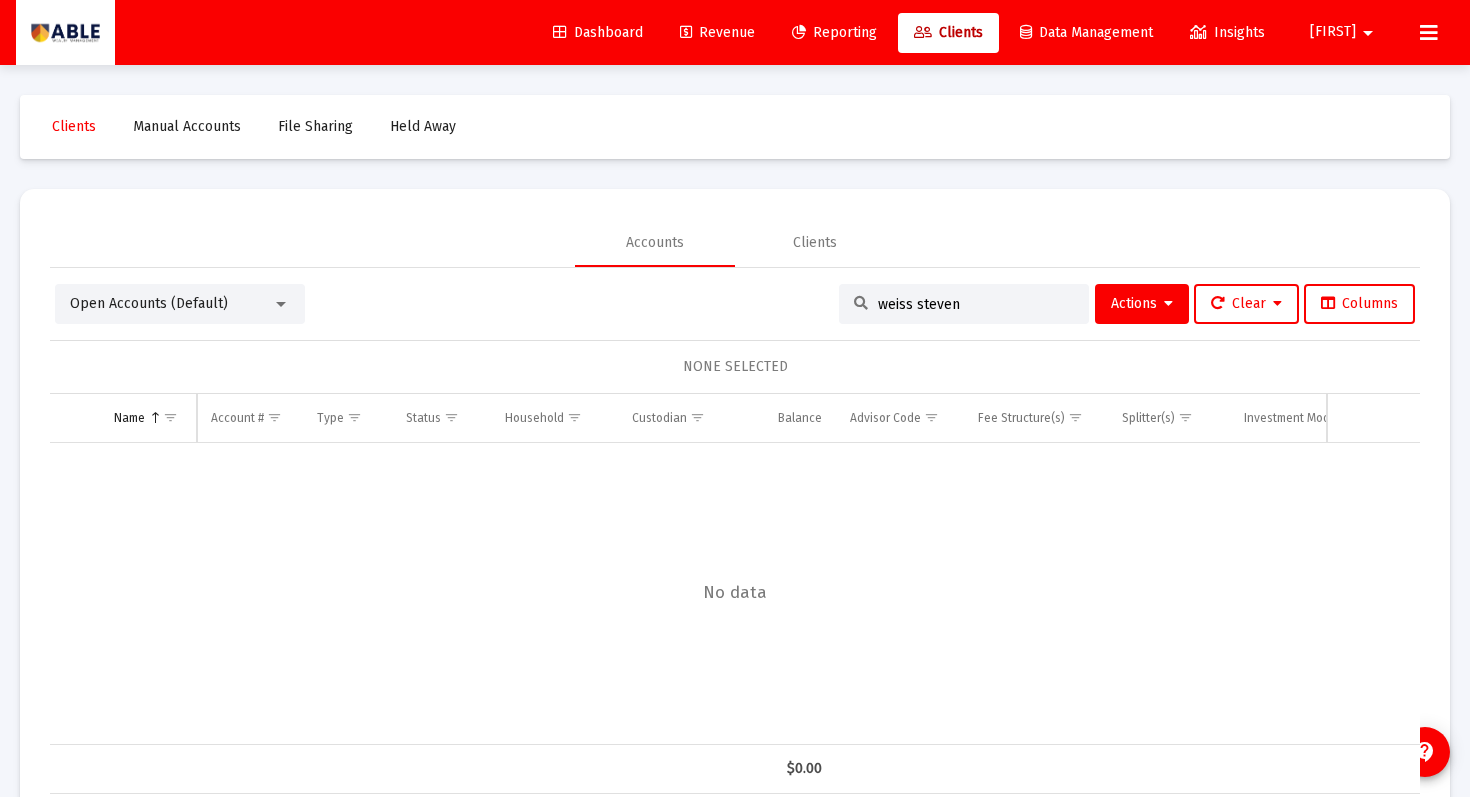 click on "weiss steven" at bounding box center [964, 304] 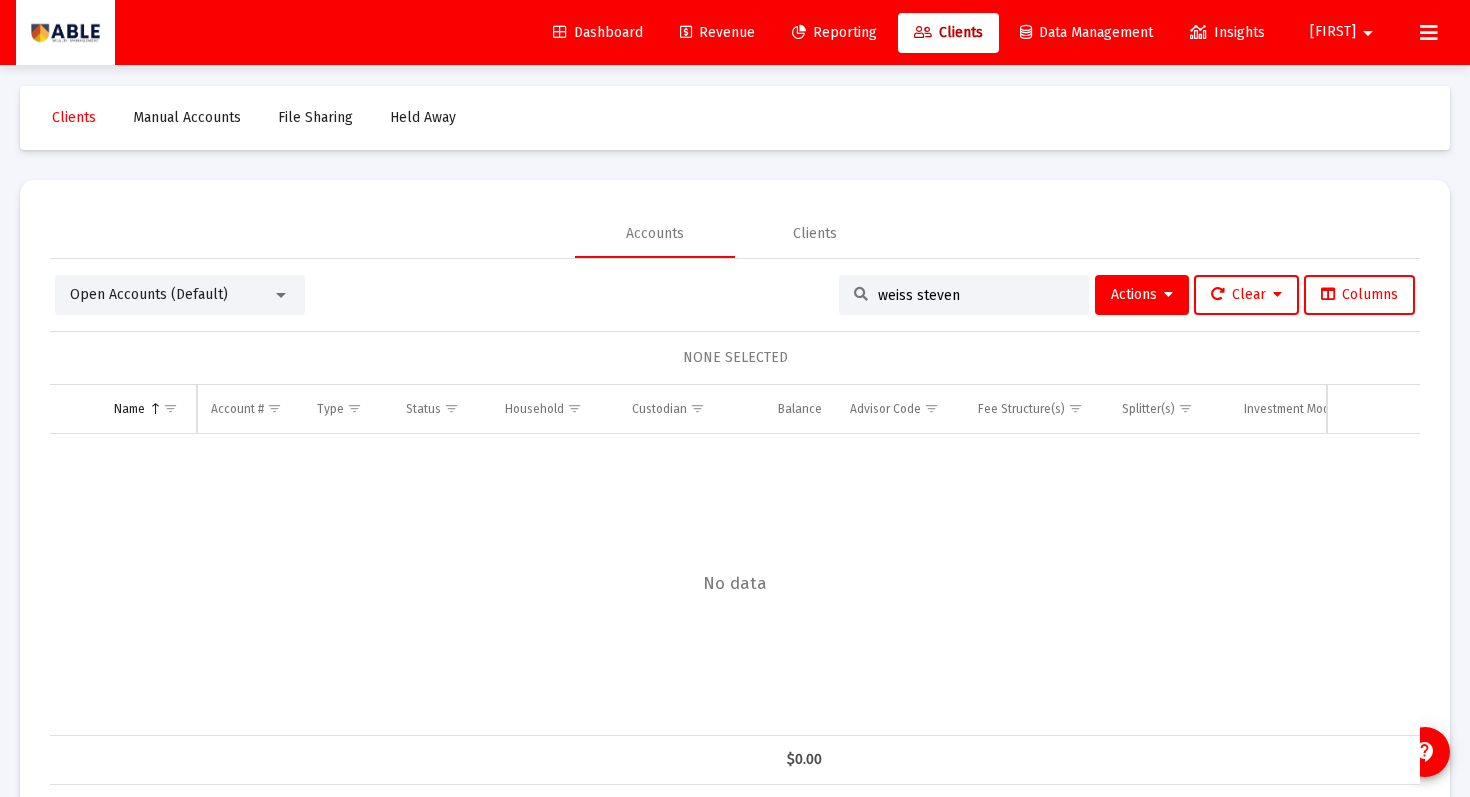 click on "weiss steven" at bounding box center (976, 295) 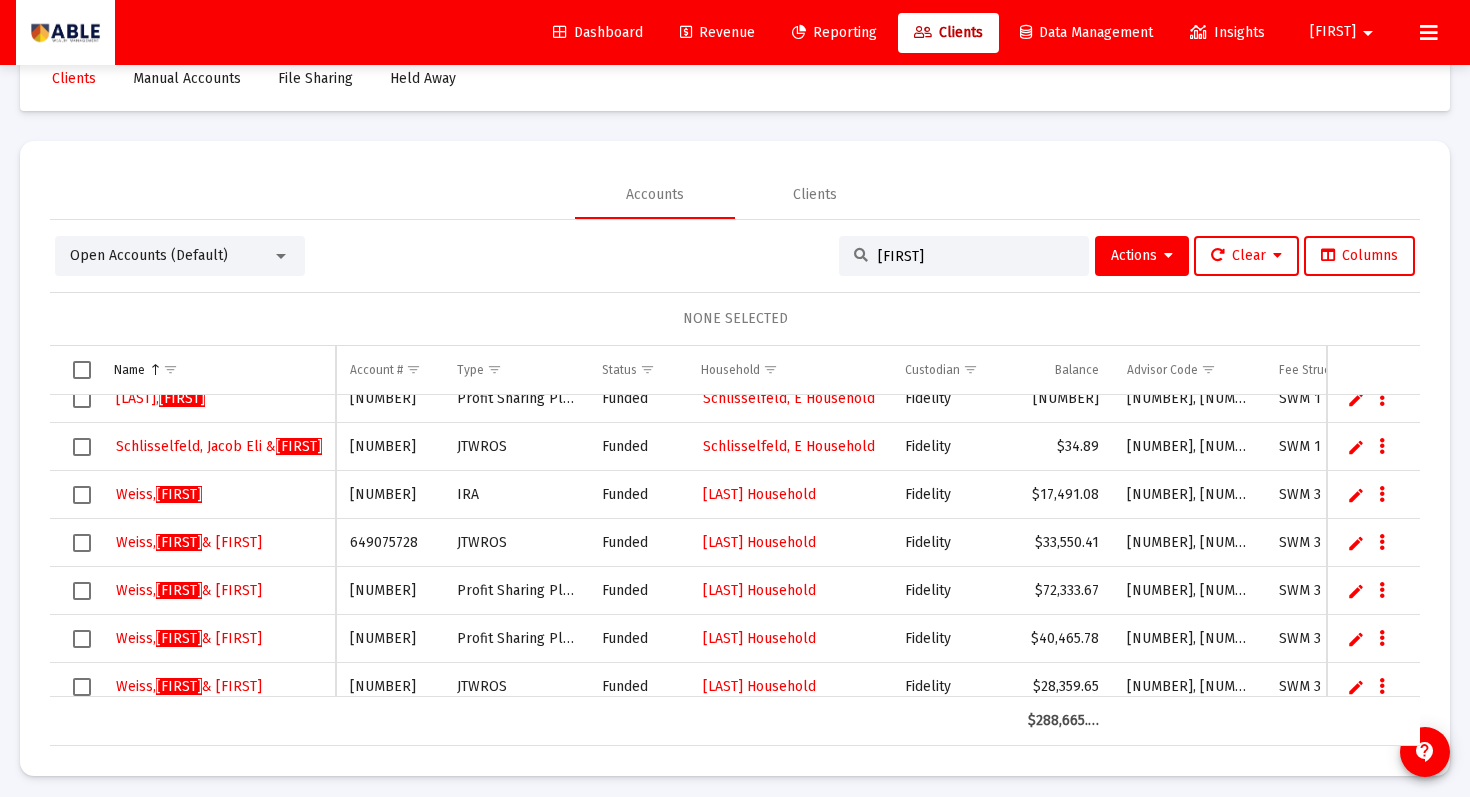 type on "[FIRST]" 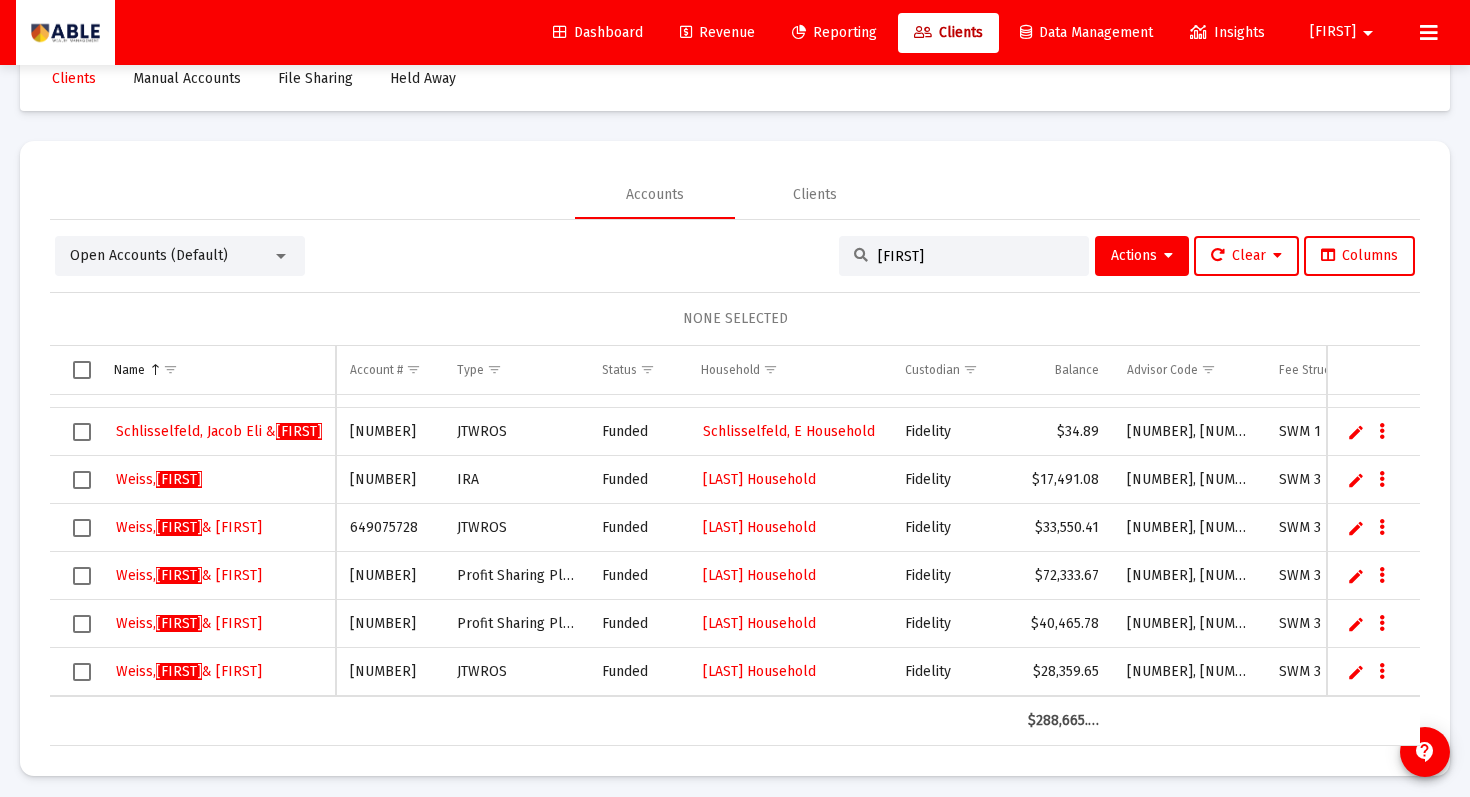 scroll, scrollTop: 57, scrollLeft: 0, axis: vertical 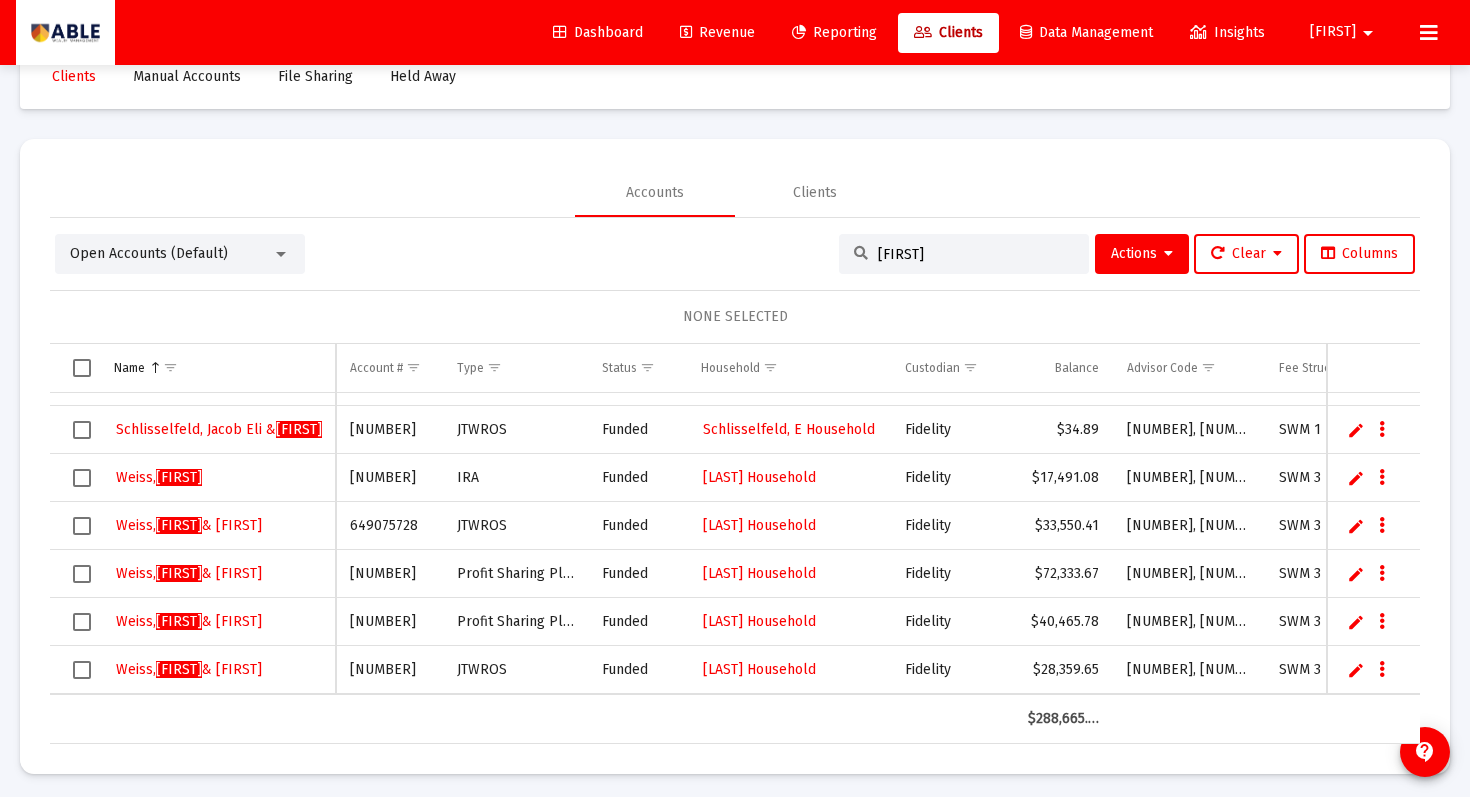 click on "Open Accounts (Default) cheryl Actions Clear Columns NONE SELECTED Name Name Account # Type Status Household Custodian Balance Advisor Code Fee Structure(s) Splitter(s) Investment Model Schlisselfeld, Cheryl Profit Sharing Plan Funded Schlisselfeld, E Household Fidelity SWM Schlisselfeld, Jacob Eli & Cheryl JTWROS Funded Schlisselfeld, E Household Fidelity SWM Weiss, Cheryl IRA Funded Weiss Household Fidelity SWM Weiss, Cheryl & Steven JTWROS Funded Weiss Household Fidelity SWM Weiss, Cheryl & Steven Profit Sharing Plan Funded Weiss Household Fidelity SWM Weiss, Cheryl & Steven Profit Sharing Plan Funded Weiss Household Fidelity SWM" at bounding box center [735, 489] 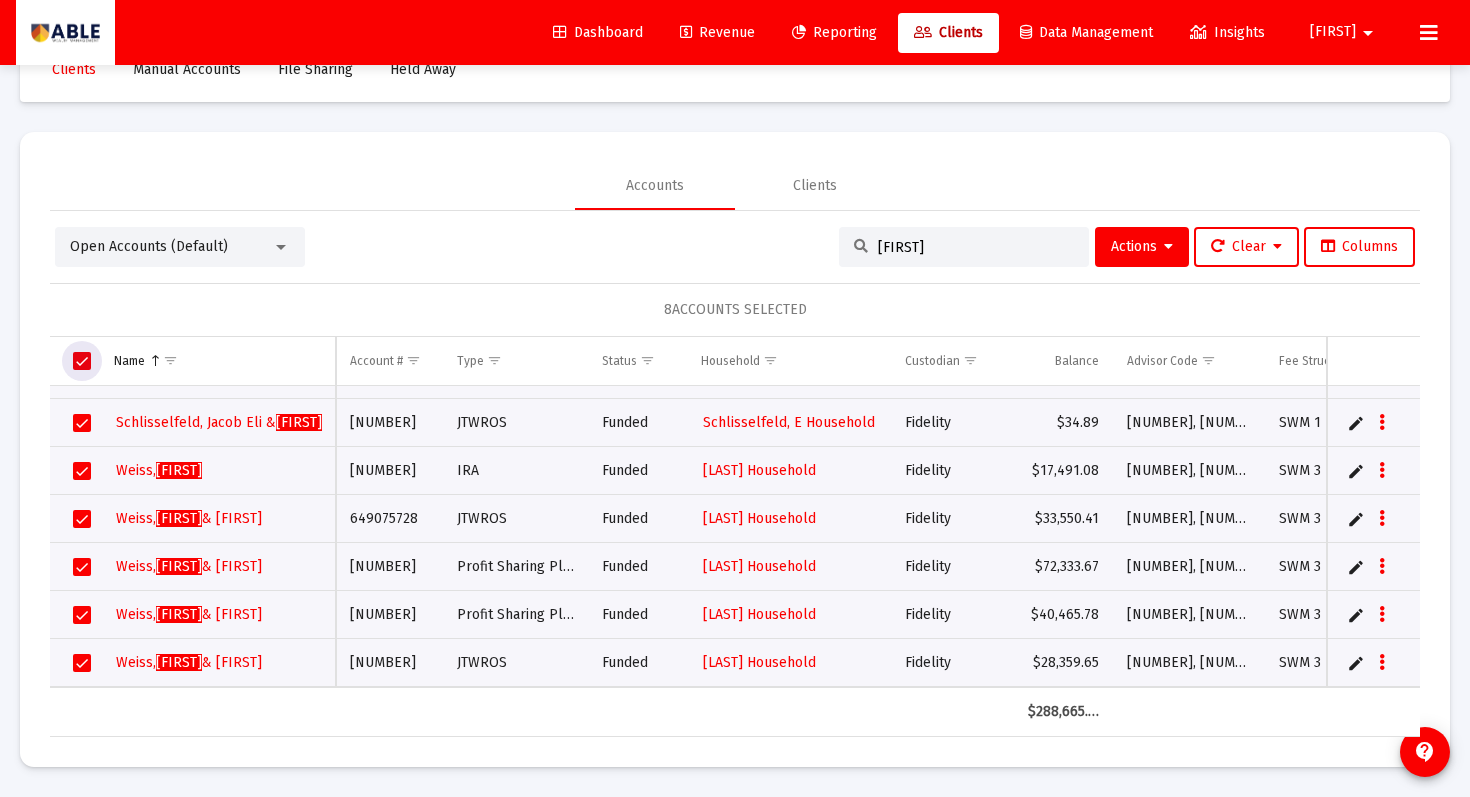 scroll, scrollTop: 0, scrollLeft: 0, axis: both 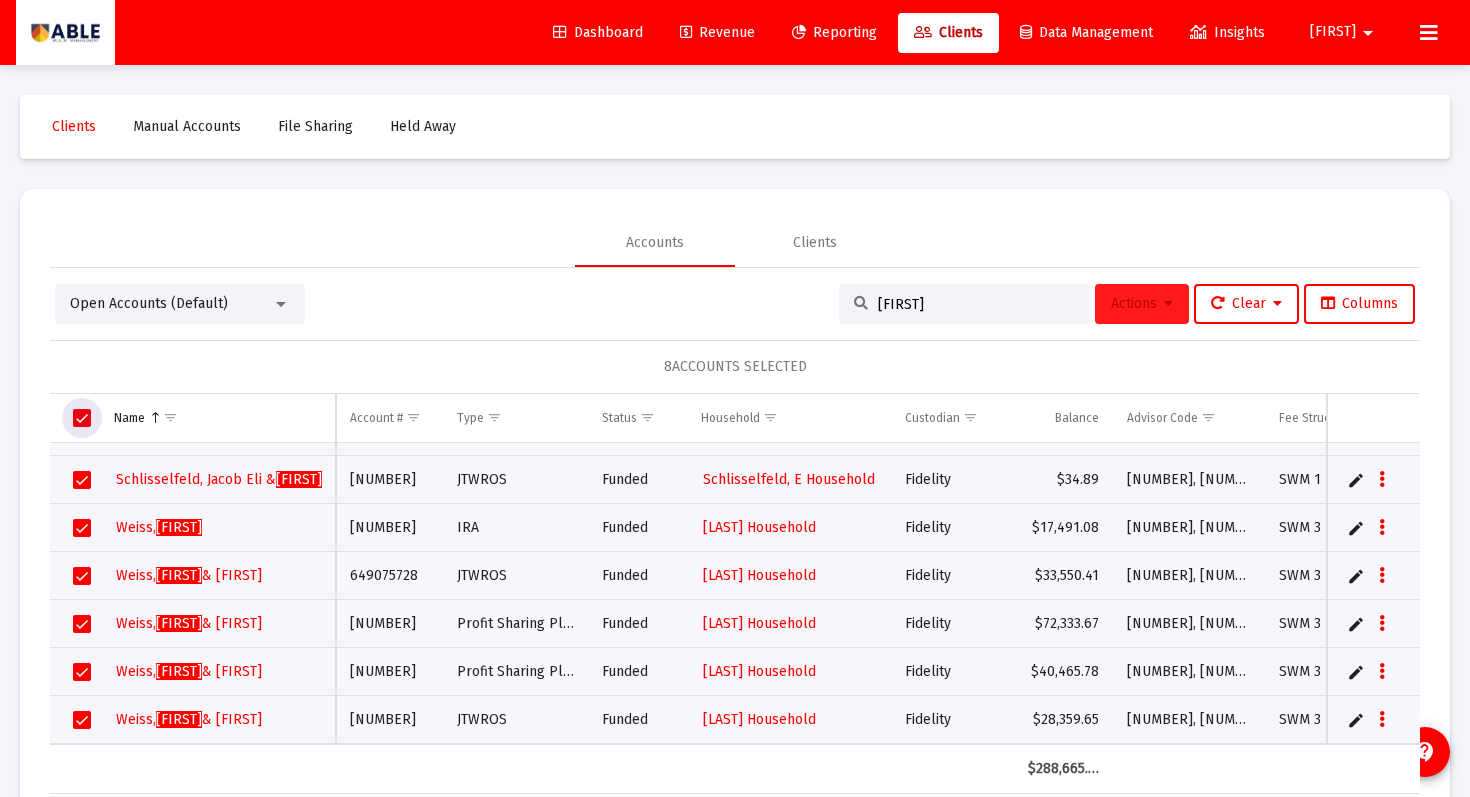 click on "Actions" at bounding box center (1142, 304) 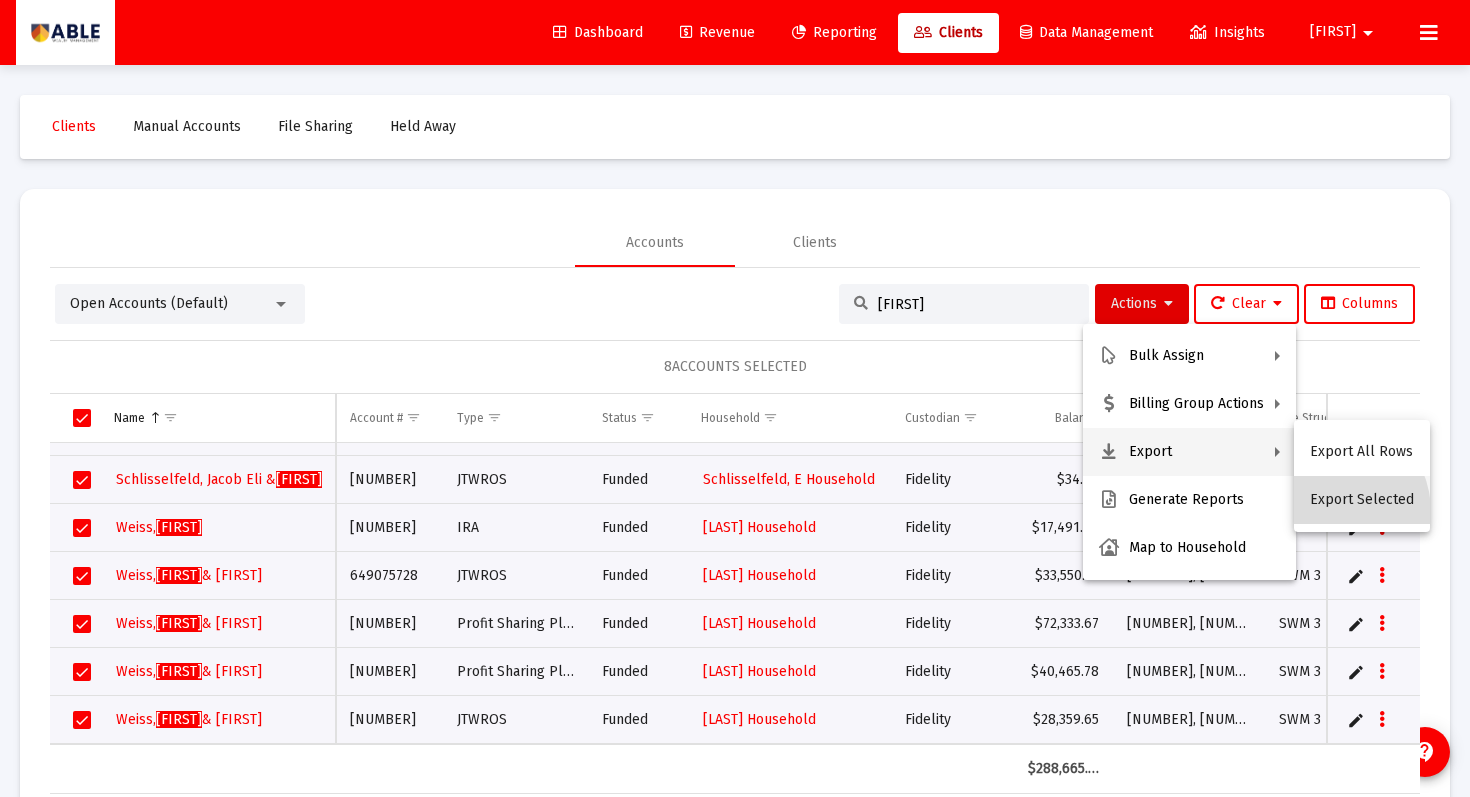 click on "Export Selected" at bounding box center [1362, 500] 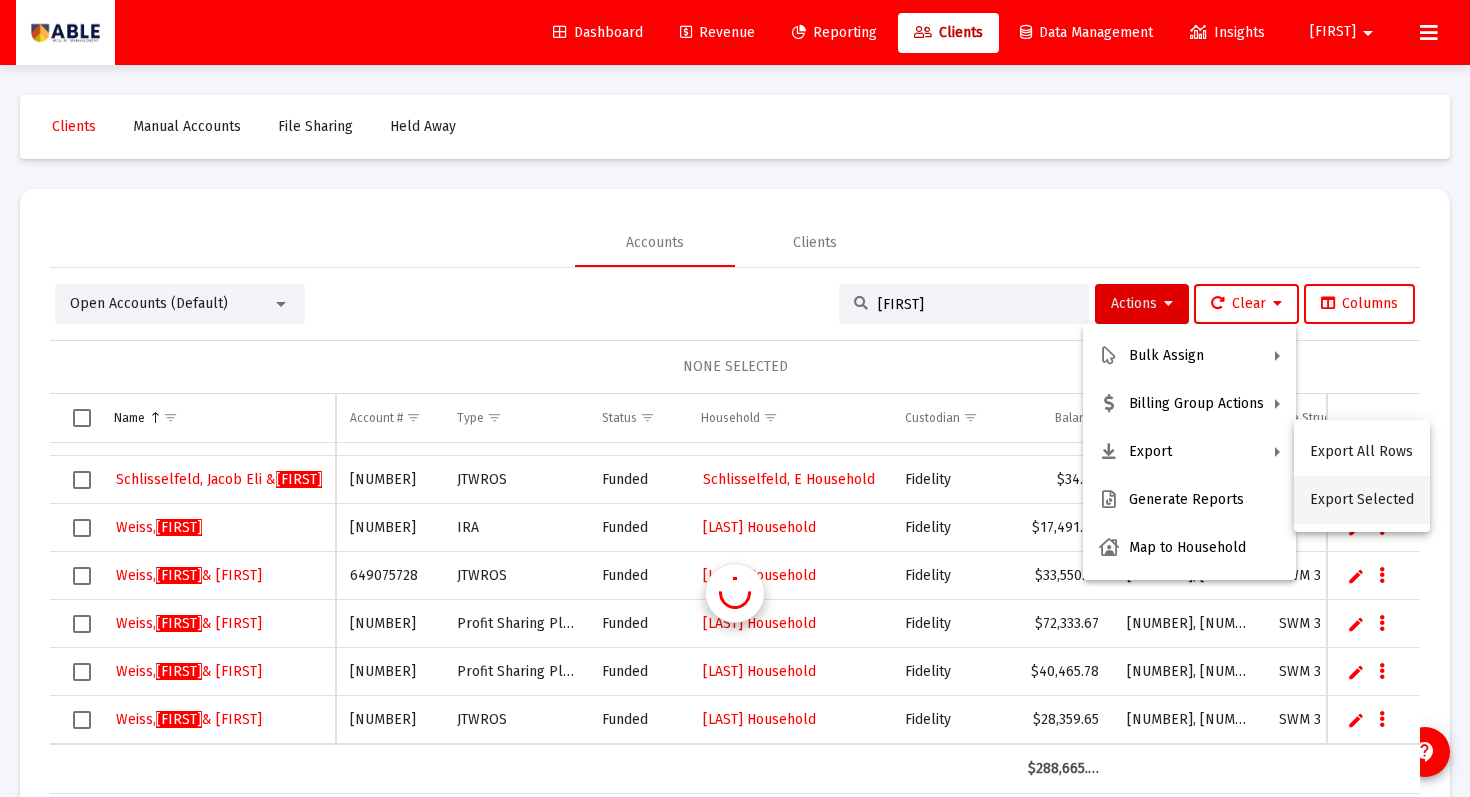 scroll, scrollTop: 3, scrollLeft: 0, axis: vertical 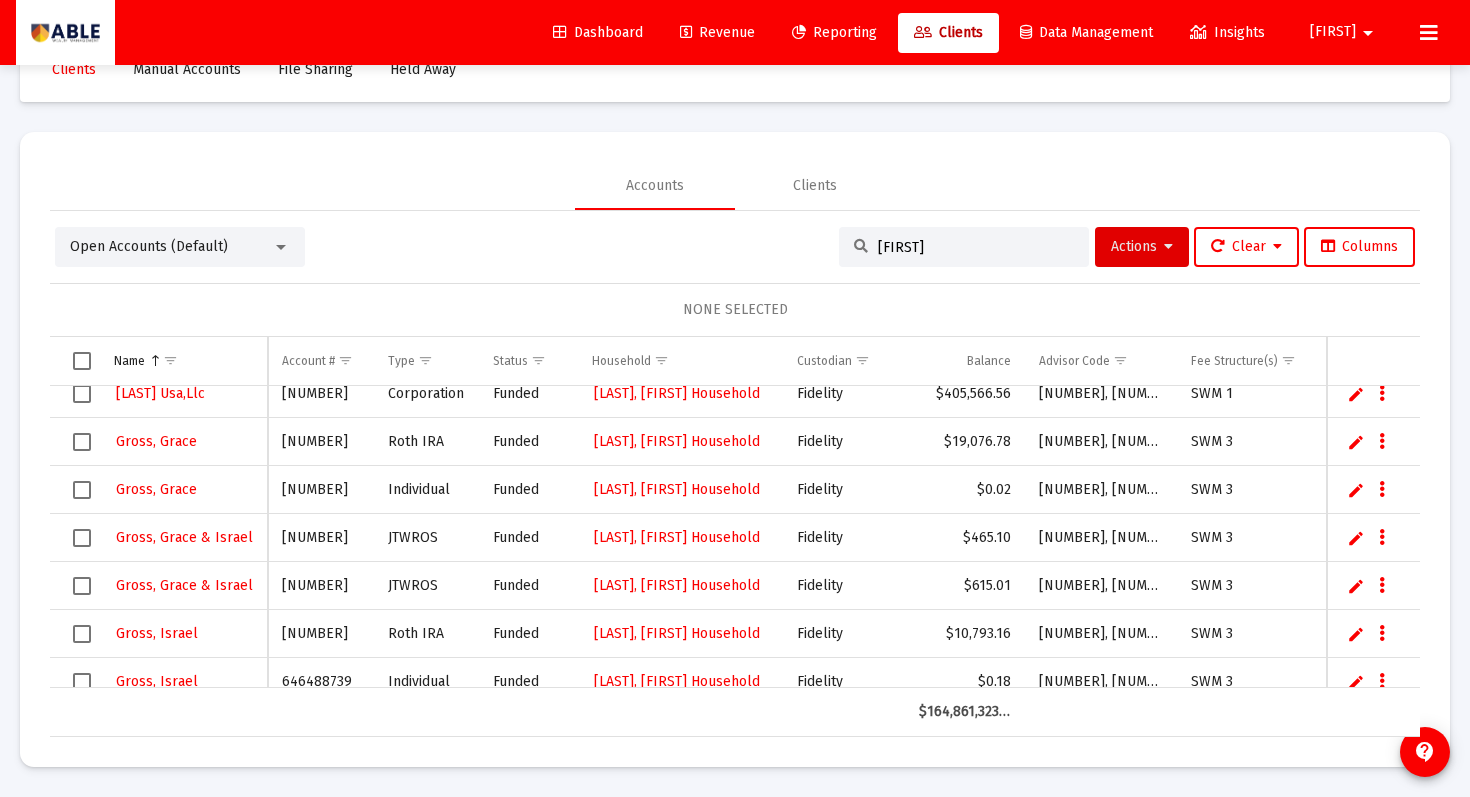 click at bounding box center [75, 361] 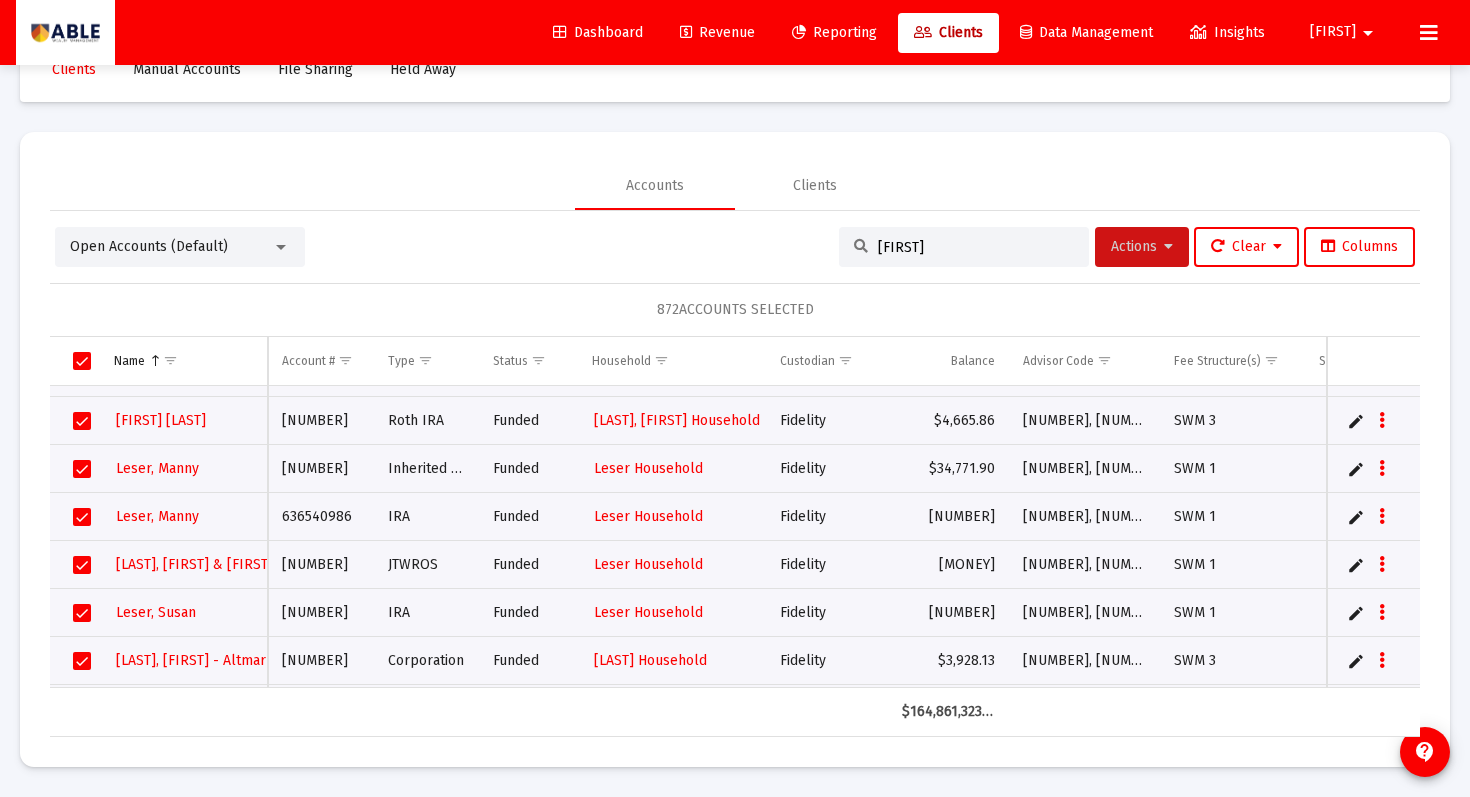 click on "Actions" at bounding box center (1142, 247) 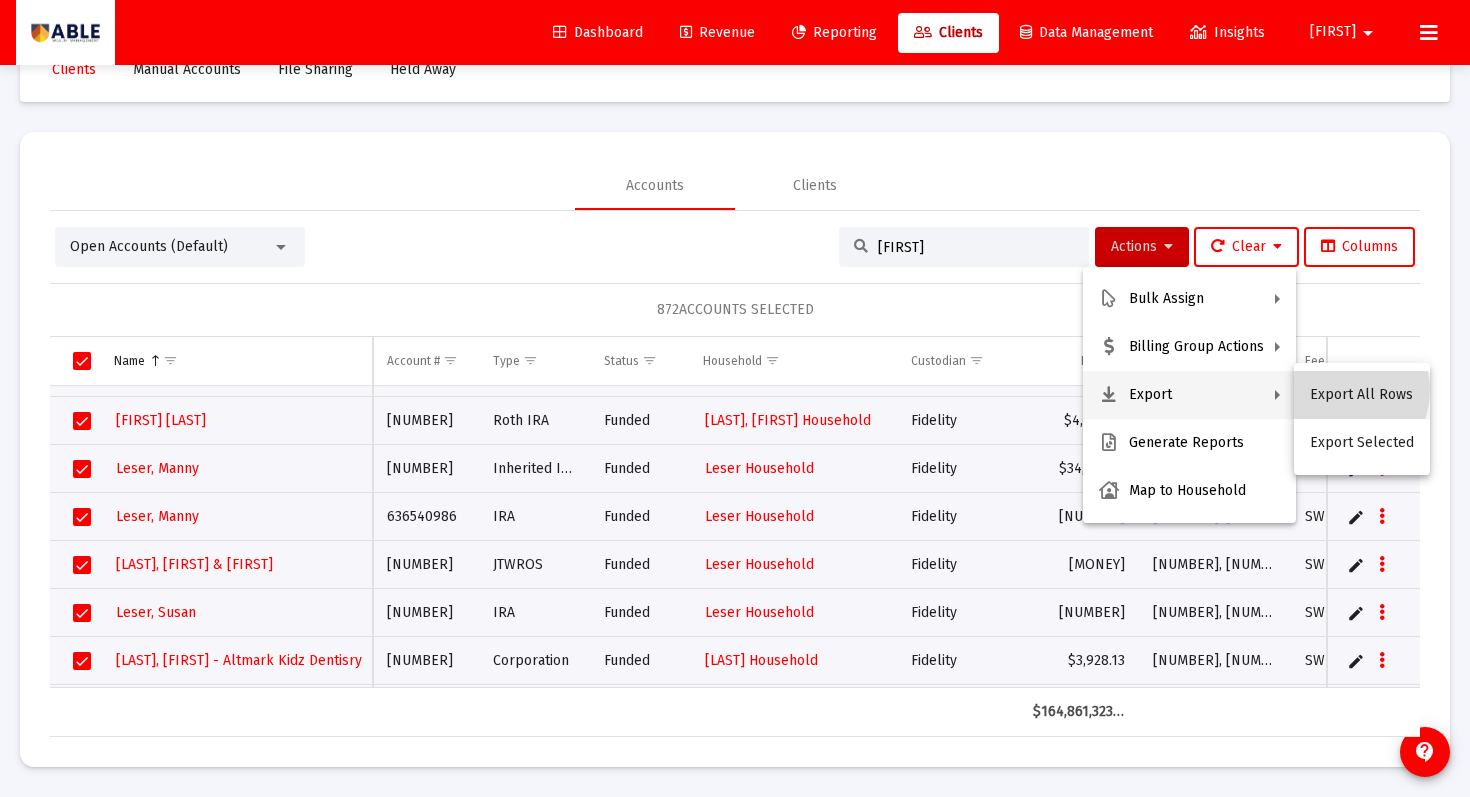 click on "Export All Rows" at bounding box center [1362, 395] 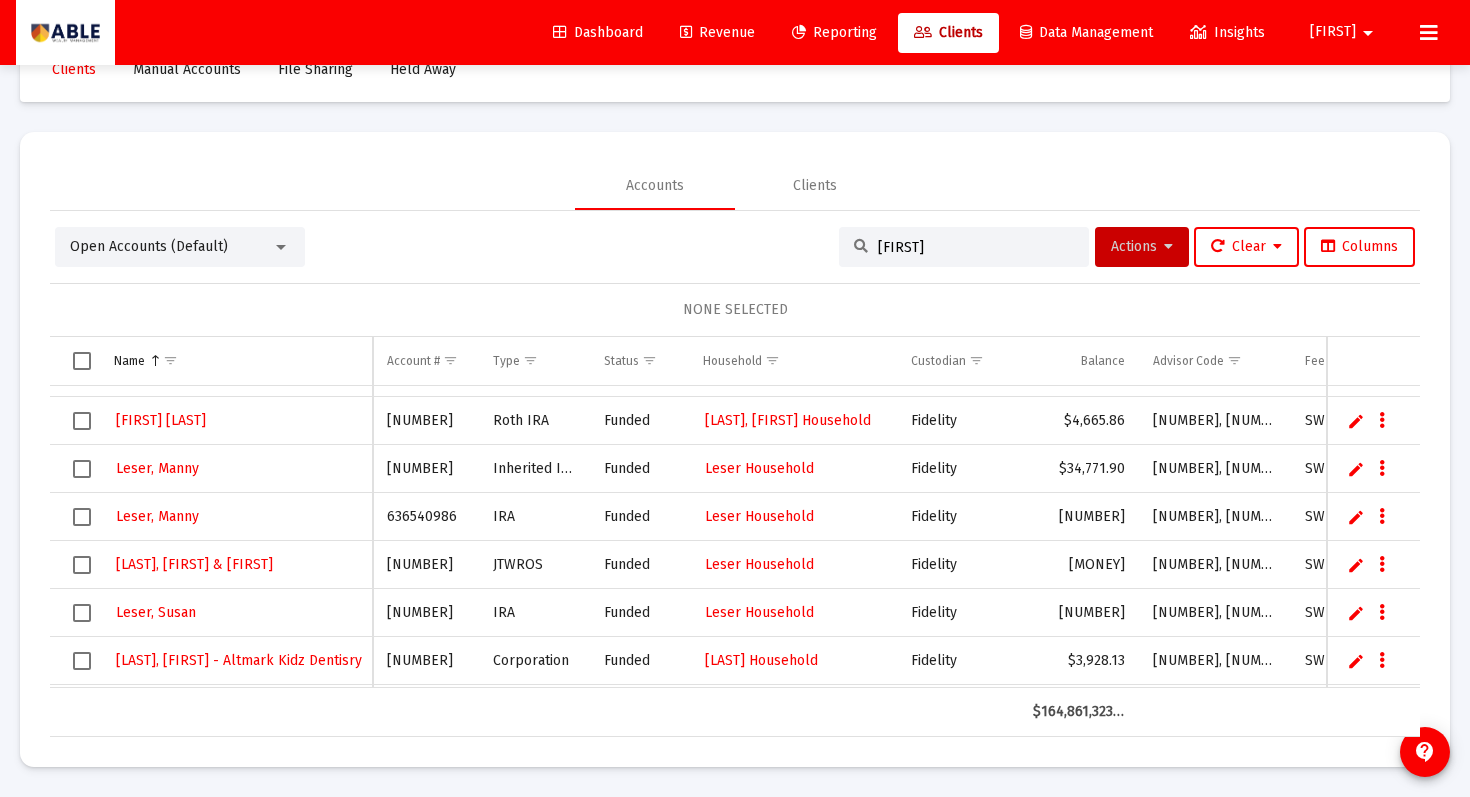 scroll, scrollTop: 20042, scrollLeft: 0, axis: vertical 